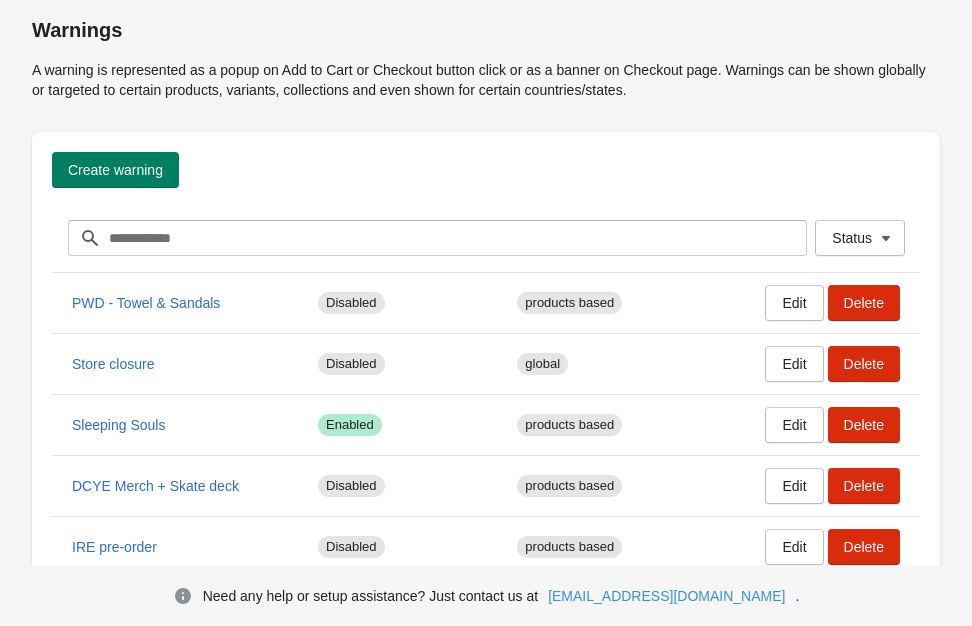 scroll, scrollTop: 0, scrollLeft: 0, axis: both 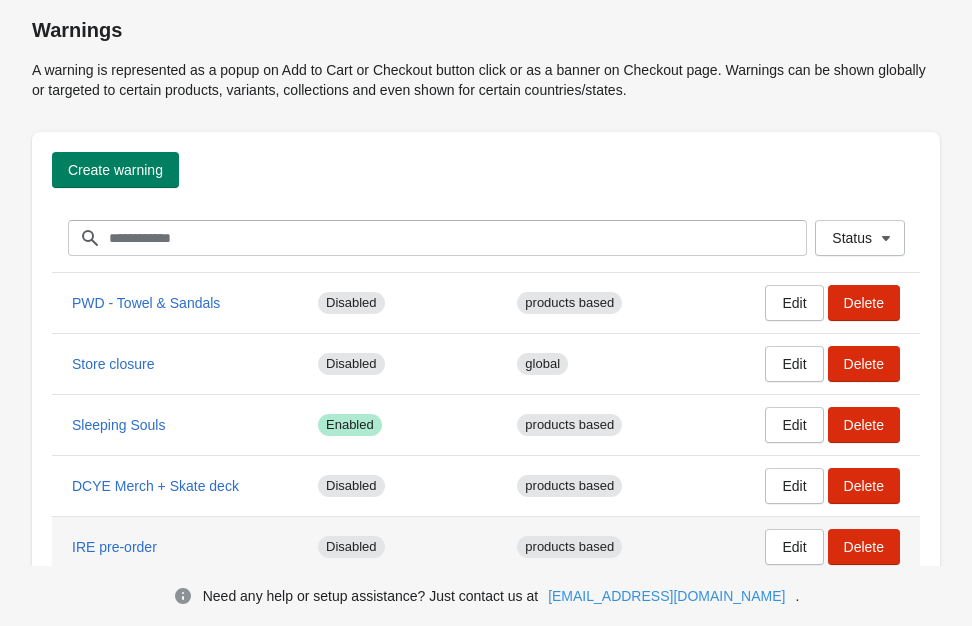 click on "IRE pre-order" at bounding box center [114, 547] 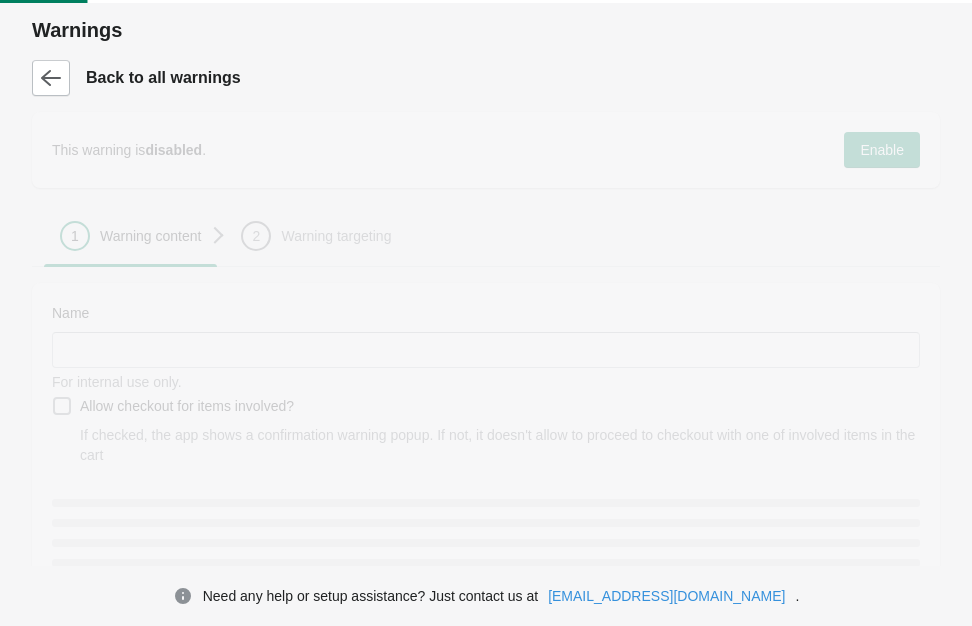 type on "**********" 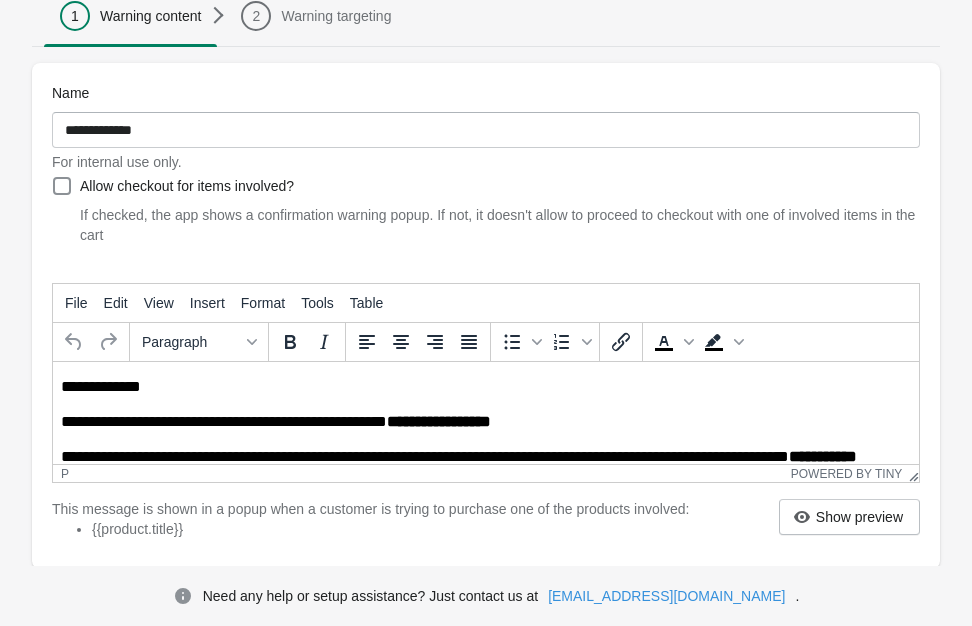 scroll, scrollTop: 0, scrollLeft: 0, axis: both 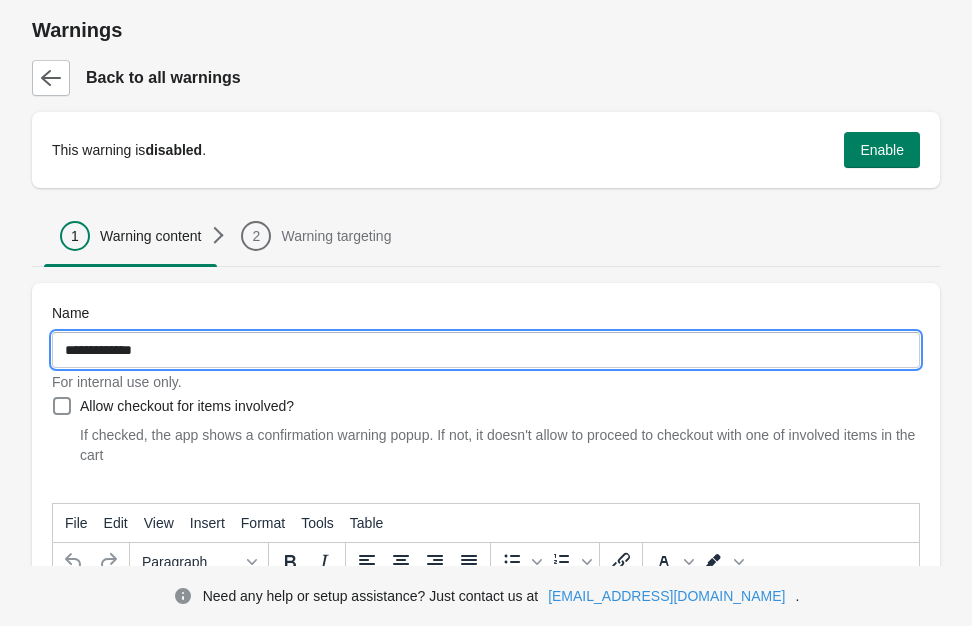 drag, startPoint x: 188, startPoint y: 352, endPoint x: 21, endPoint y: 351, distance: 167.00299 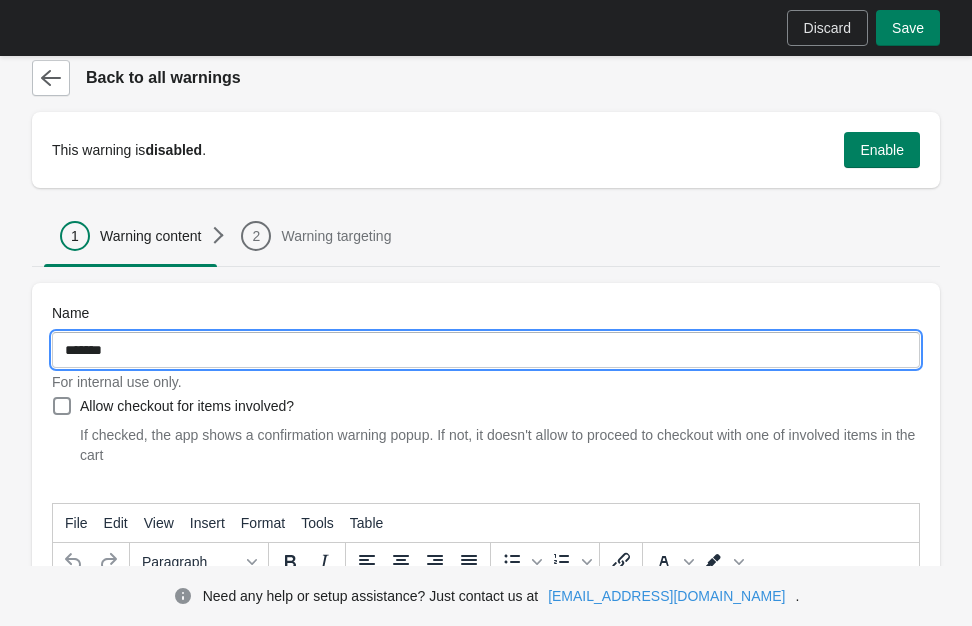type on "*******" 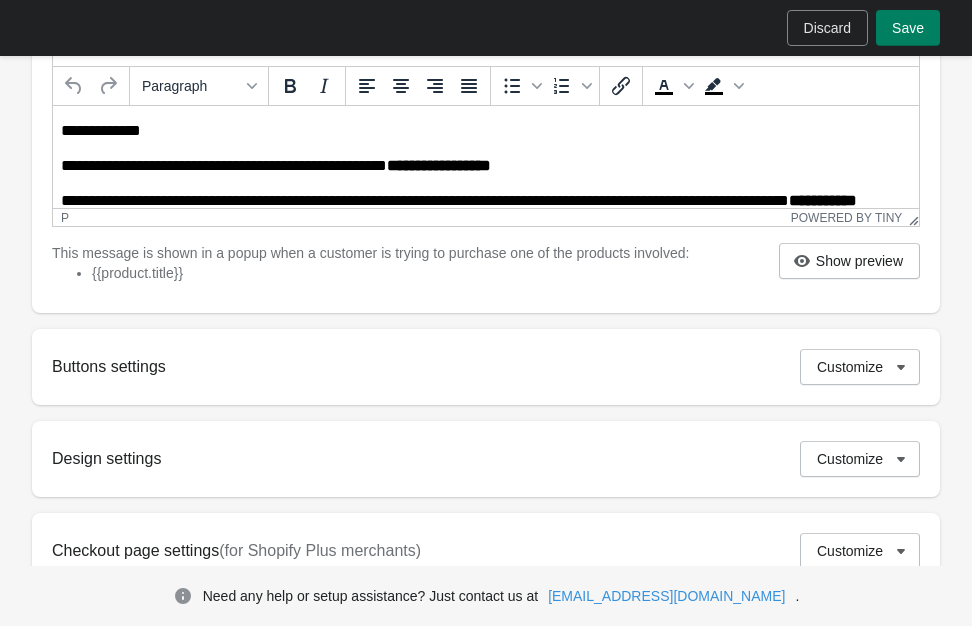 scroll, scrollTop: 592, scrollLeft: 0, axis: vertical 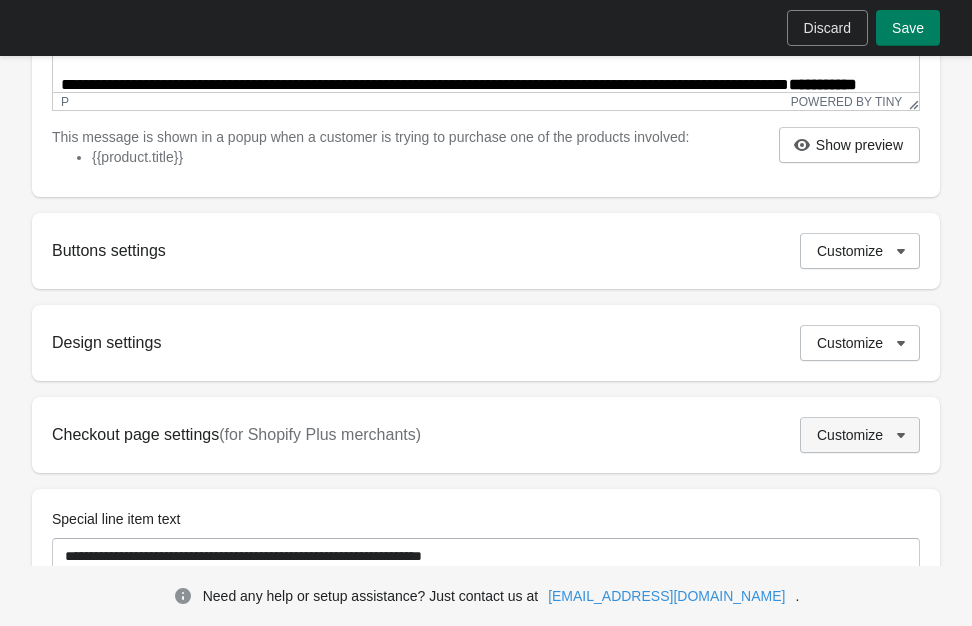 click on "Customize" at bounding box center (850, 435) 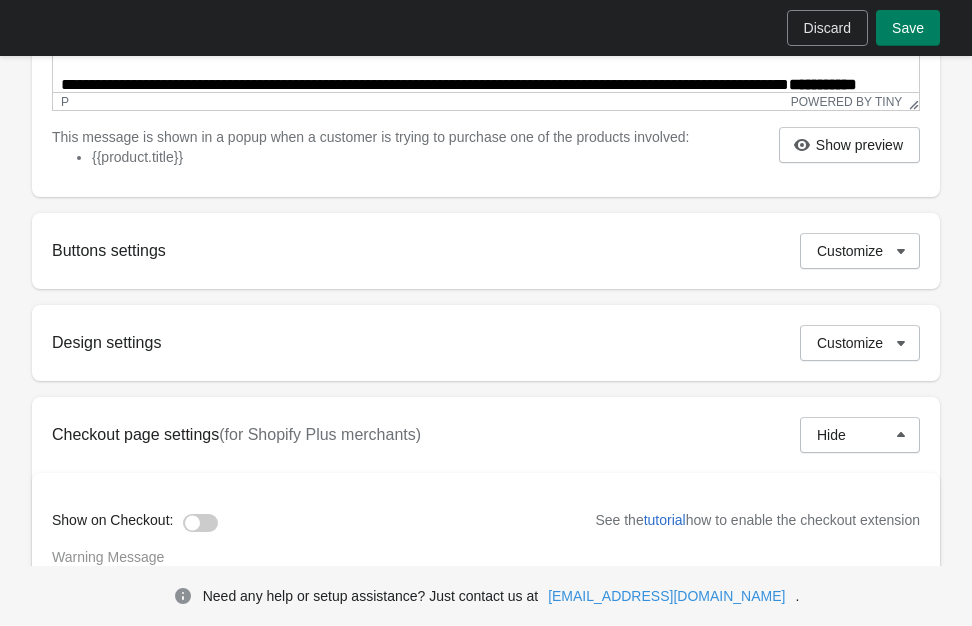 click on "Checkout page settings  (for Shopify Plus merchants)   Hide" at bounding box center [486, 435] 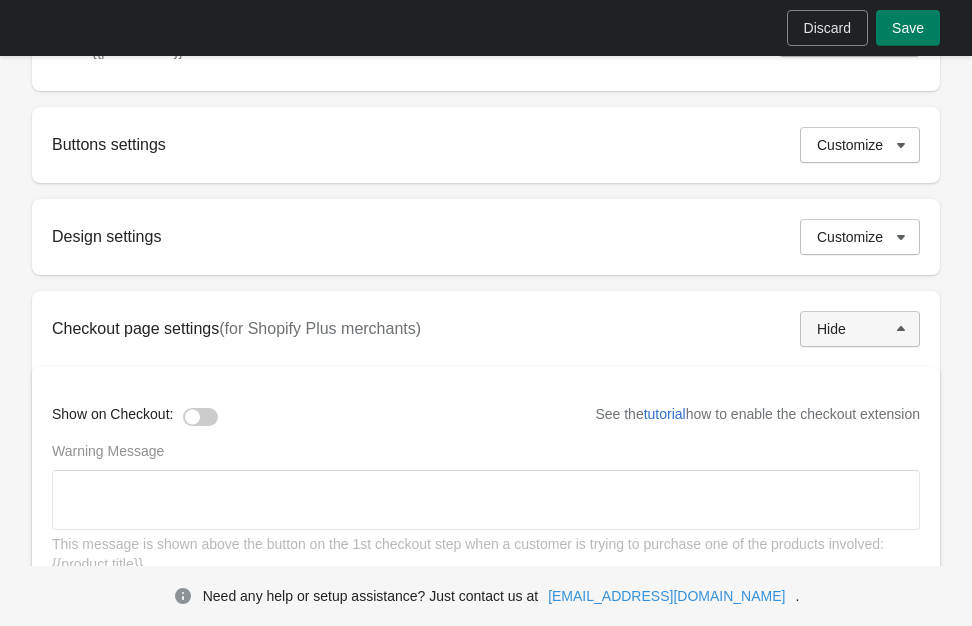 click 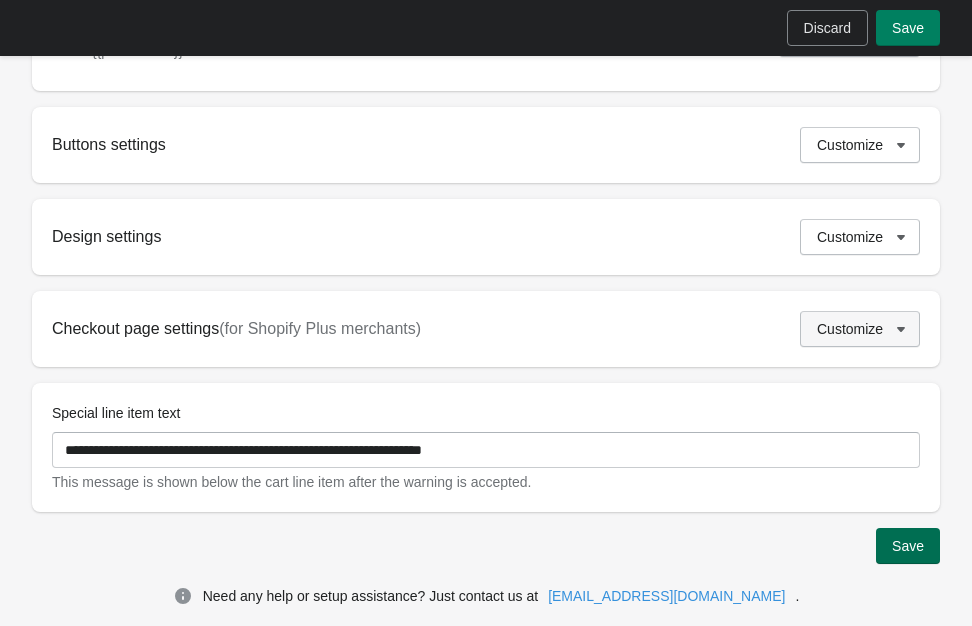 click on "Save" at bounding box center (908, 546) 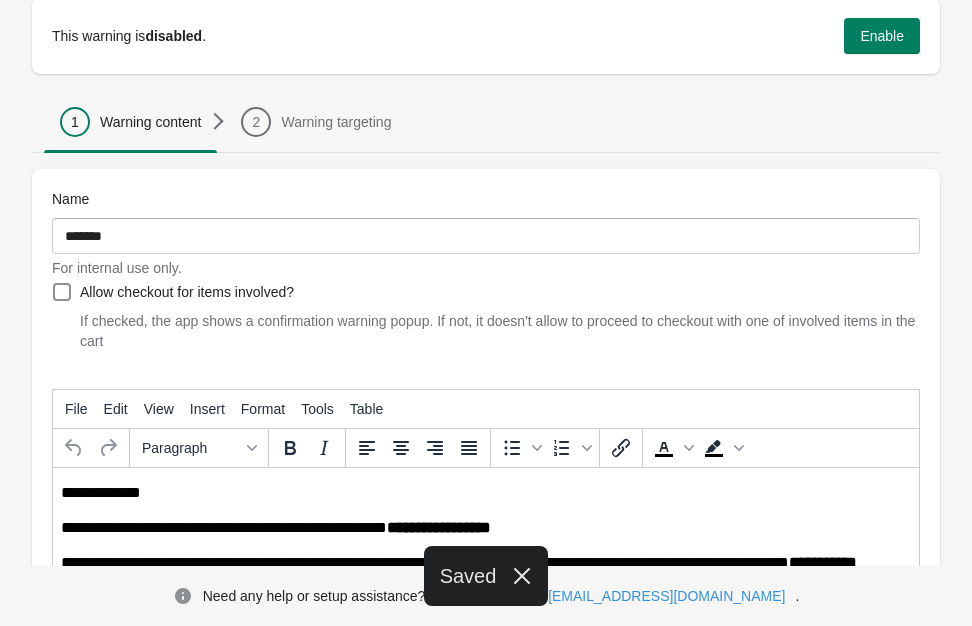 scroll, scrollTop: 0, scrollLeft: 0, axis: both 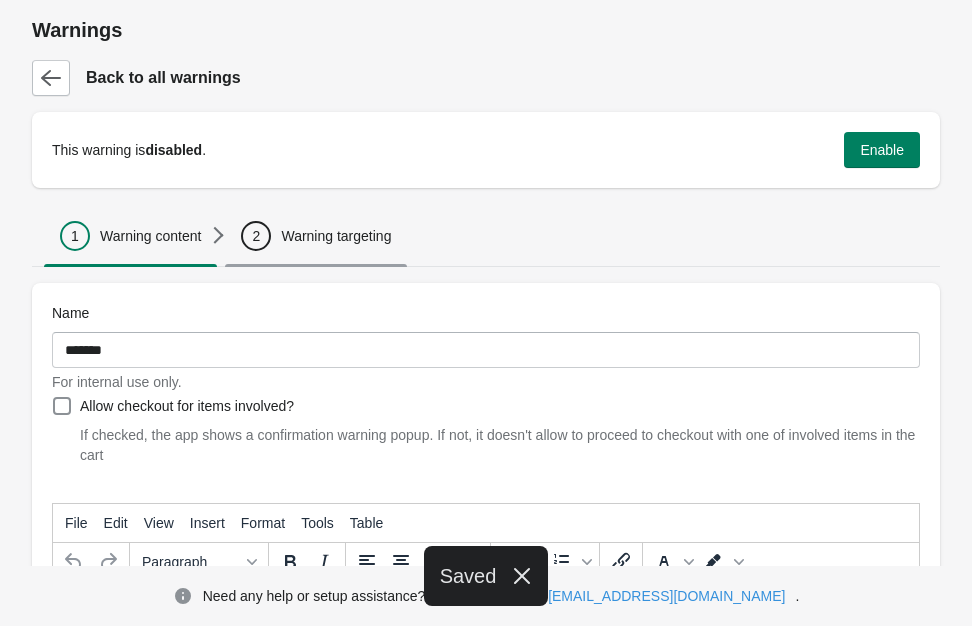 click on "Warning targeting" at bounding box center [336, 236] 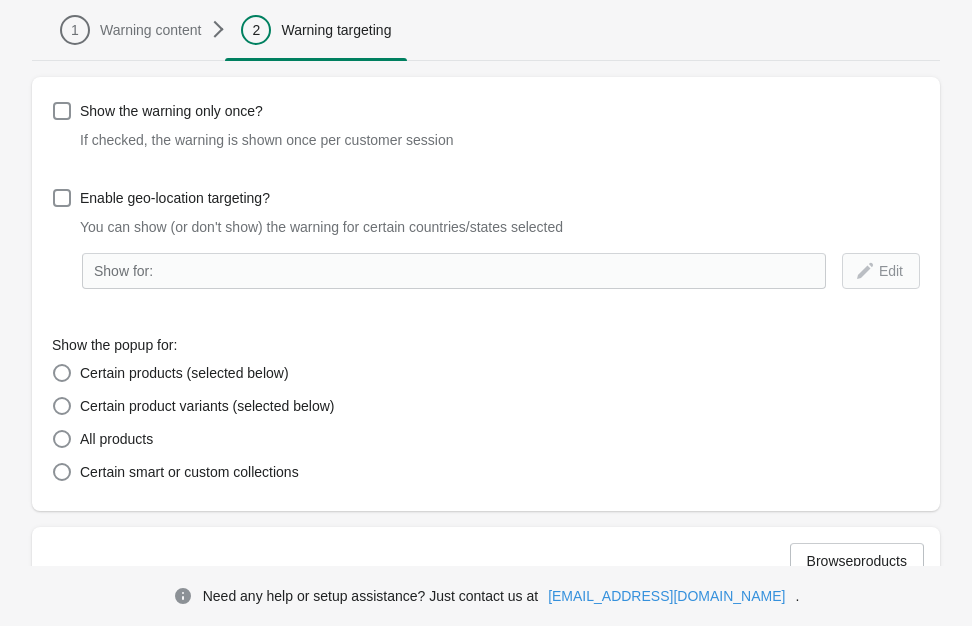 scroll, scrollTop: 409, scrollLeft: 0, axis: vertical 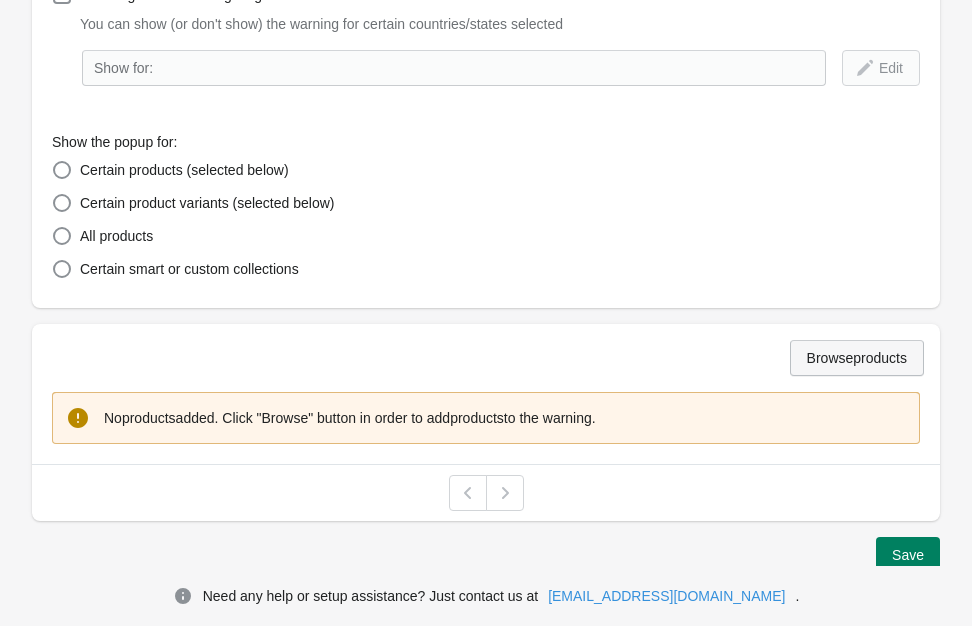 click on "Browse  products" at bounding box center (857, 358) 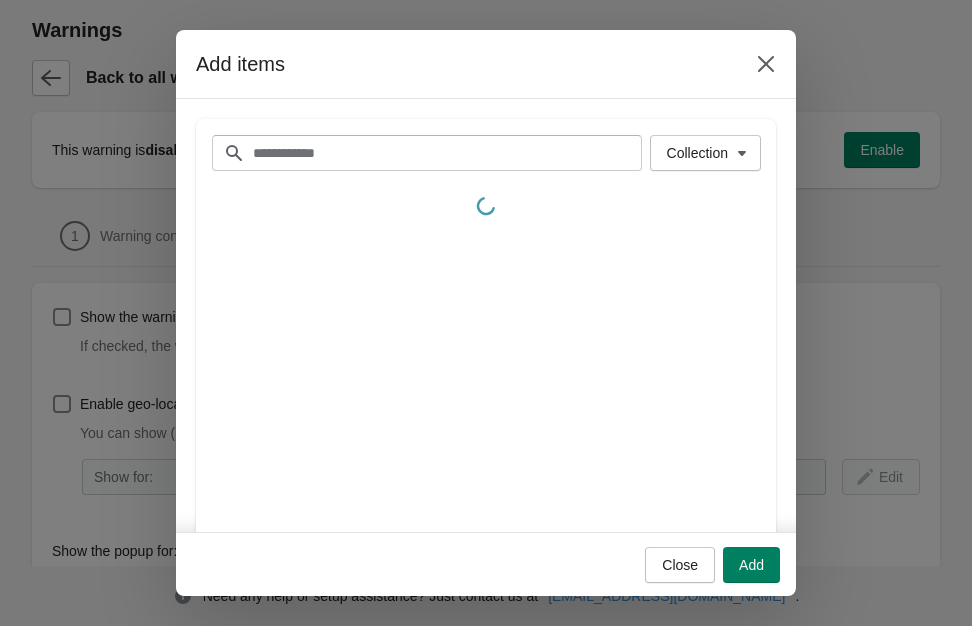 scroll, scrollTop: 0, scrollLeft: 0, axis: both 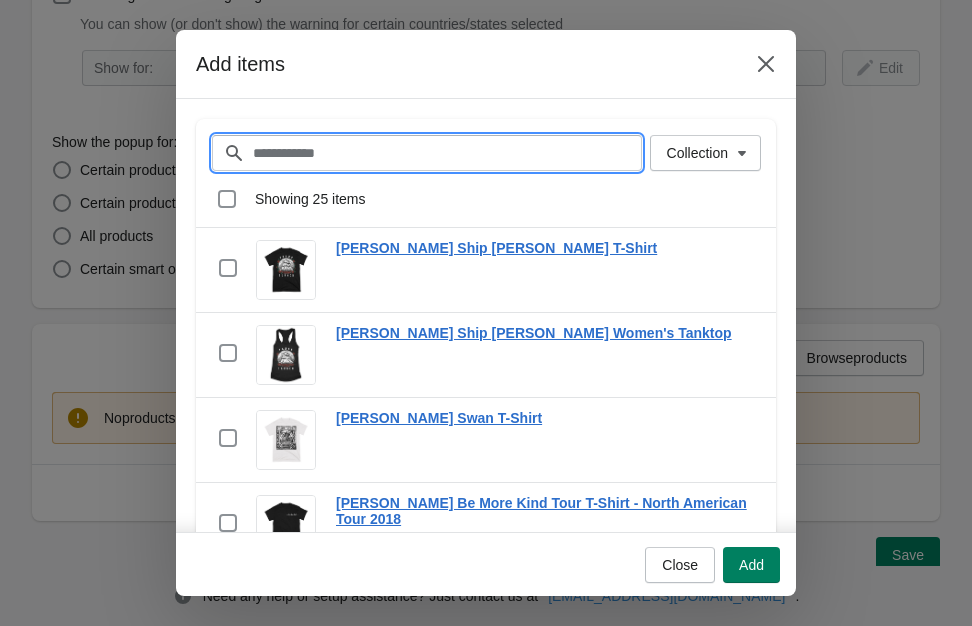 click on "Filter items" at bounding box center (447, 153) 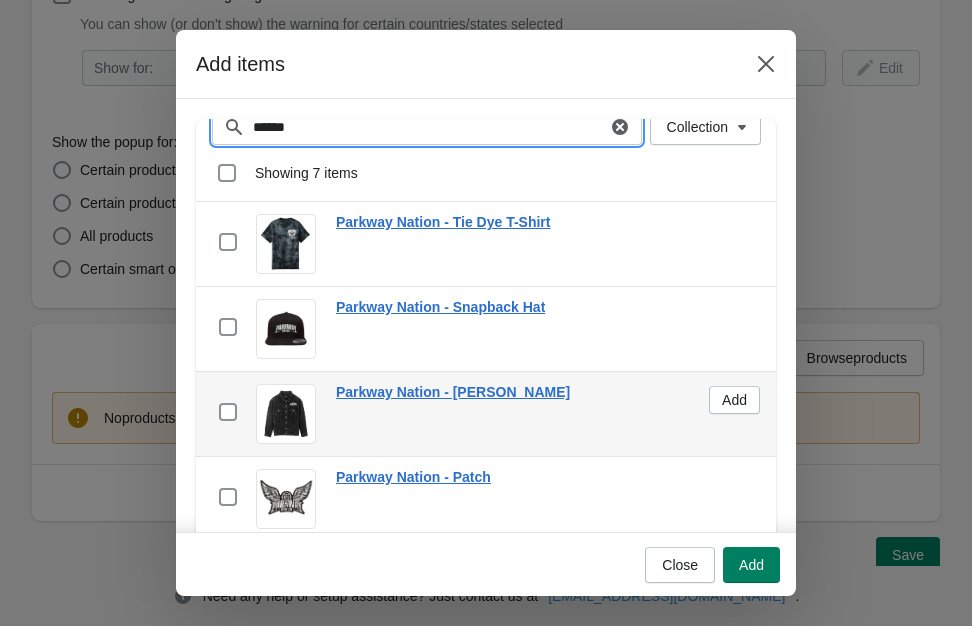 scroll, scrollTop: 28, scrollLeft: 0, axis: vertical 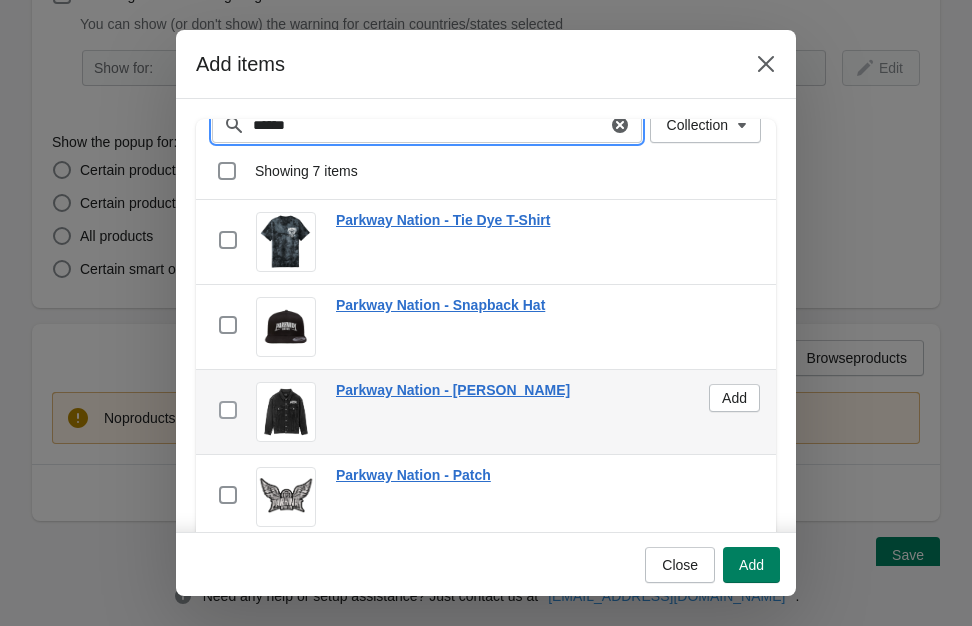 type on "******" 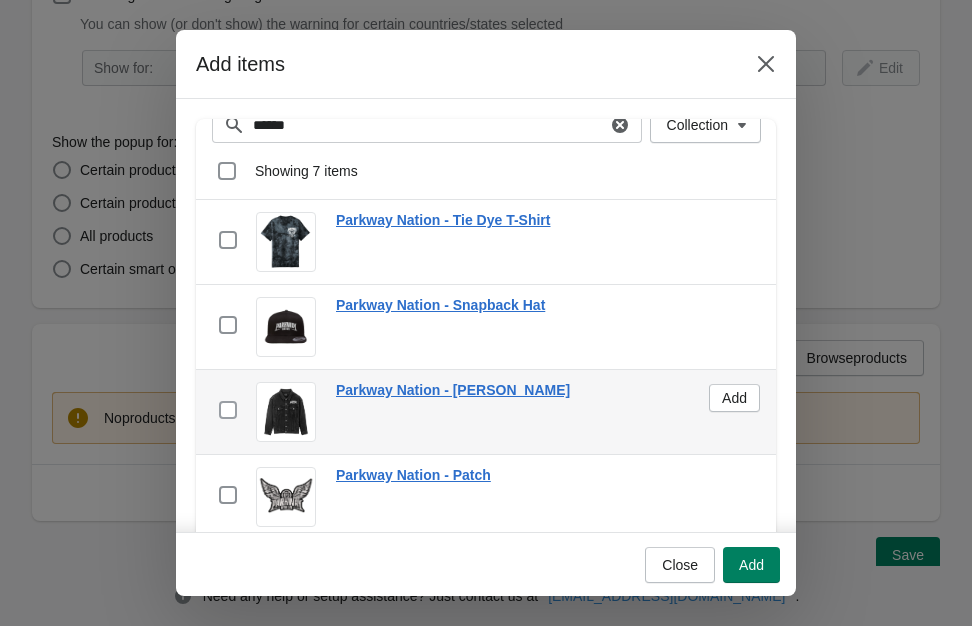 click at bounding box center (228, 410) 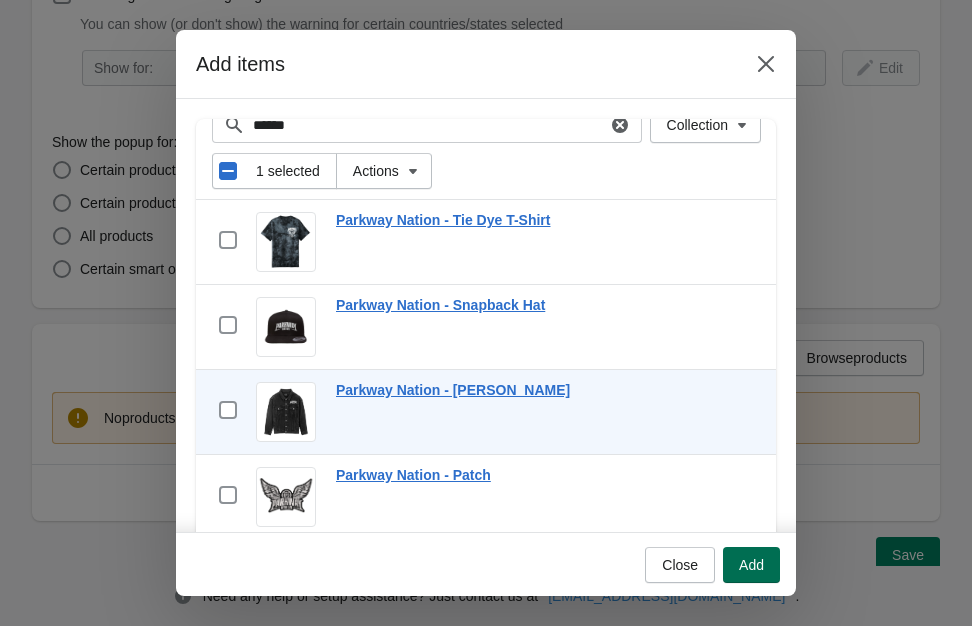 click on "Add" at bounding box center (751, 565) 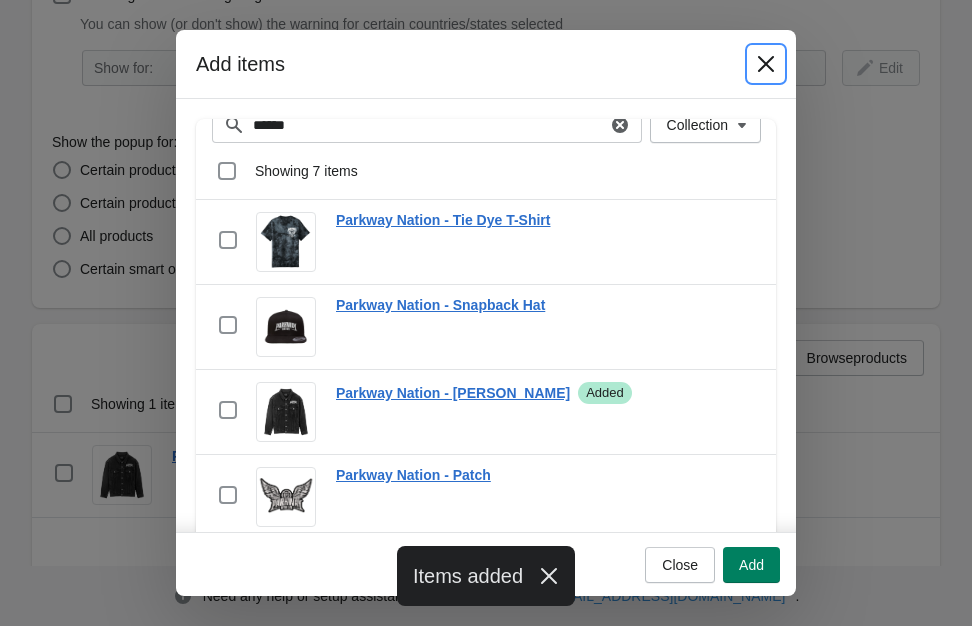 click 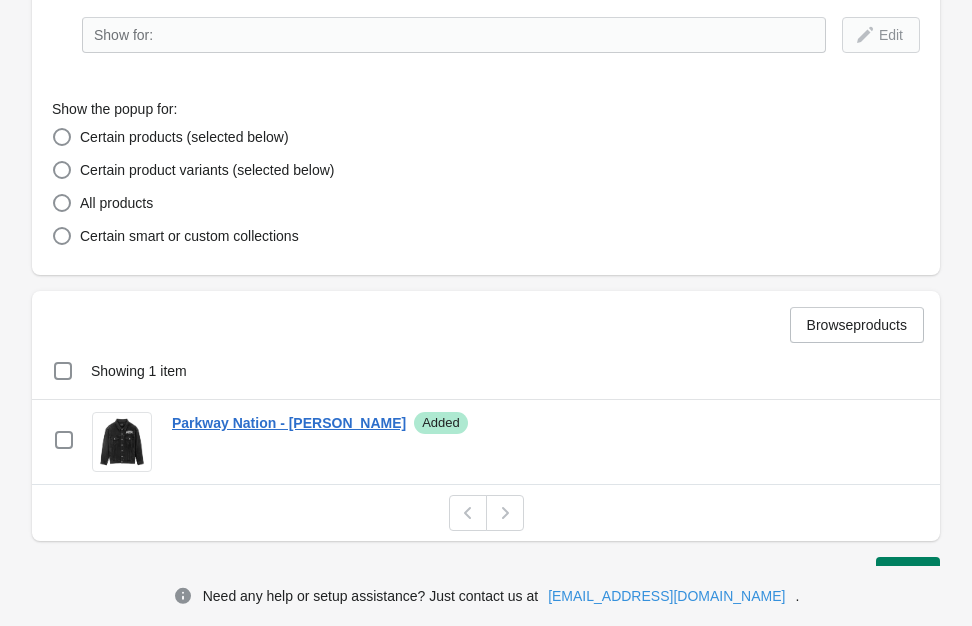 scroll, scrollTop: 495, scrollLeft: 0, axis: vertical 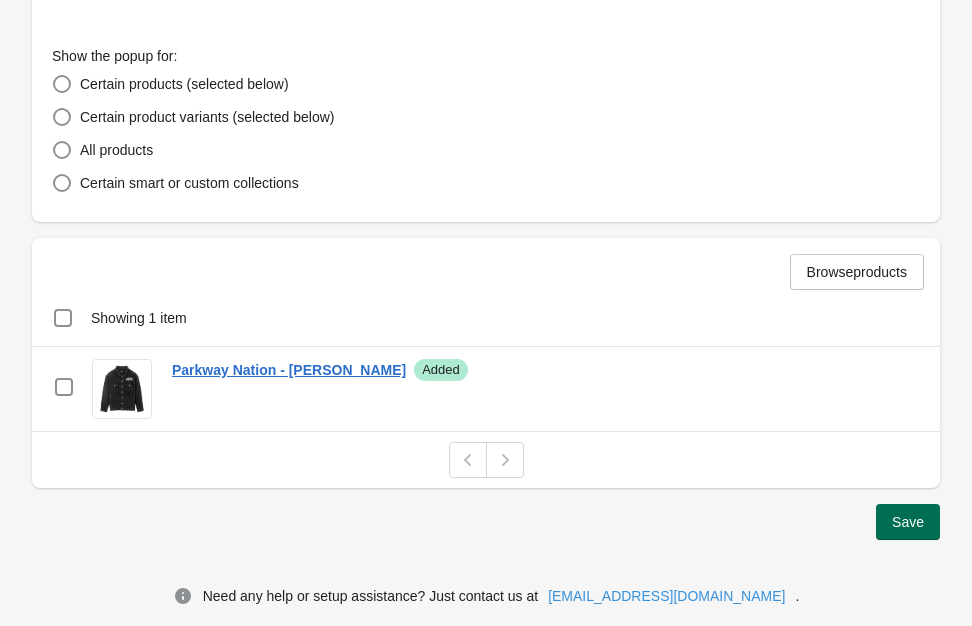 click on "Save" at bounding box center (908, 522) 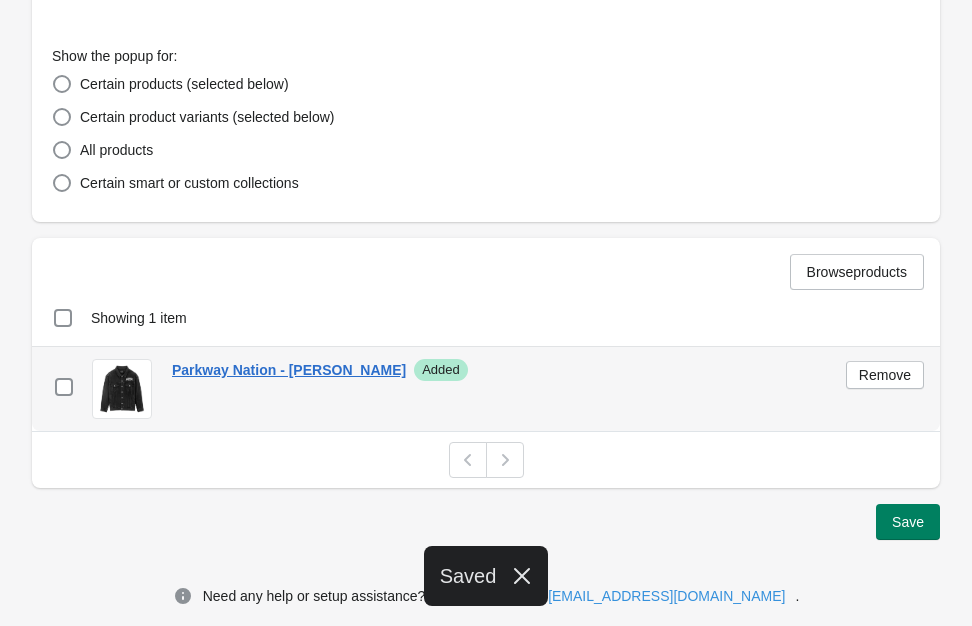 scroll, scrollTop: 44, scrollLeft: 0, axis: vertical 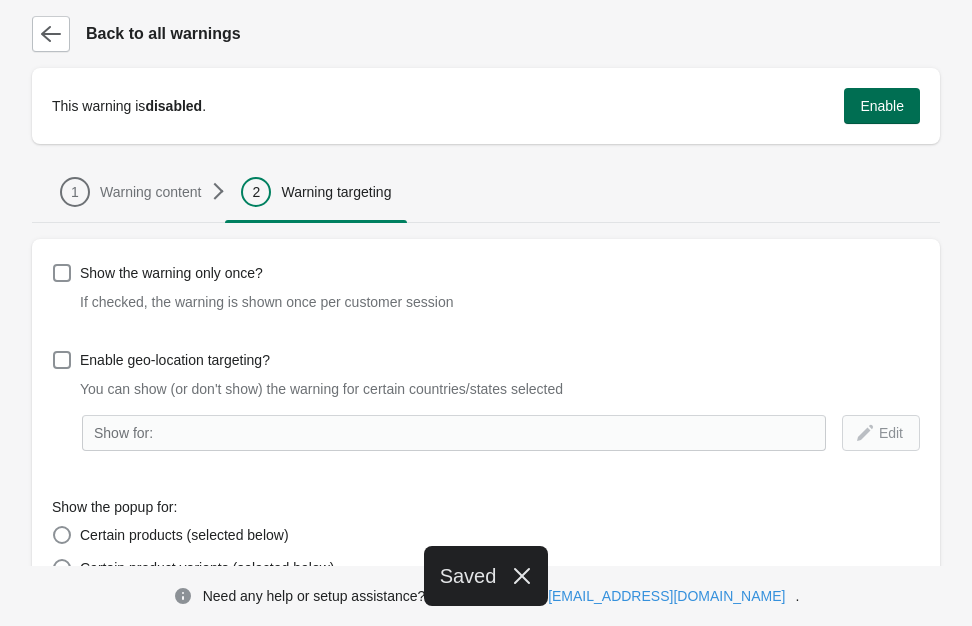click on "Enable" at bounding box center [882, 106] 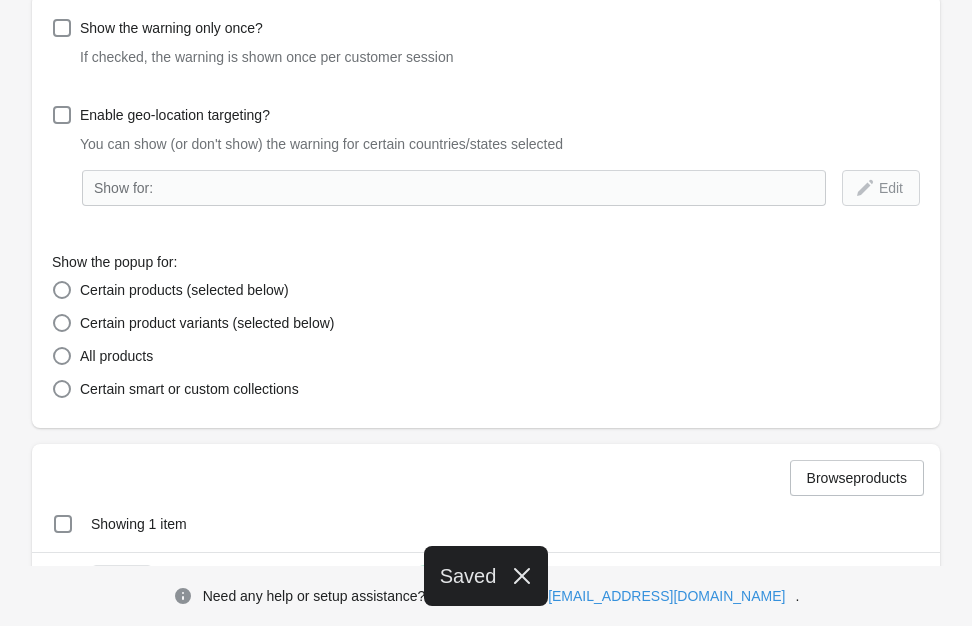 scroll, scrollTop: 495, scrollLeft: 0, axis: vertical 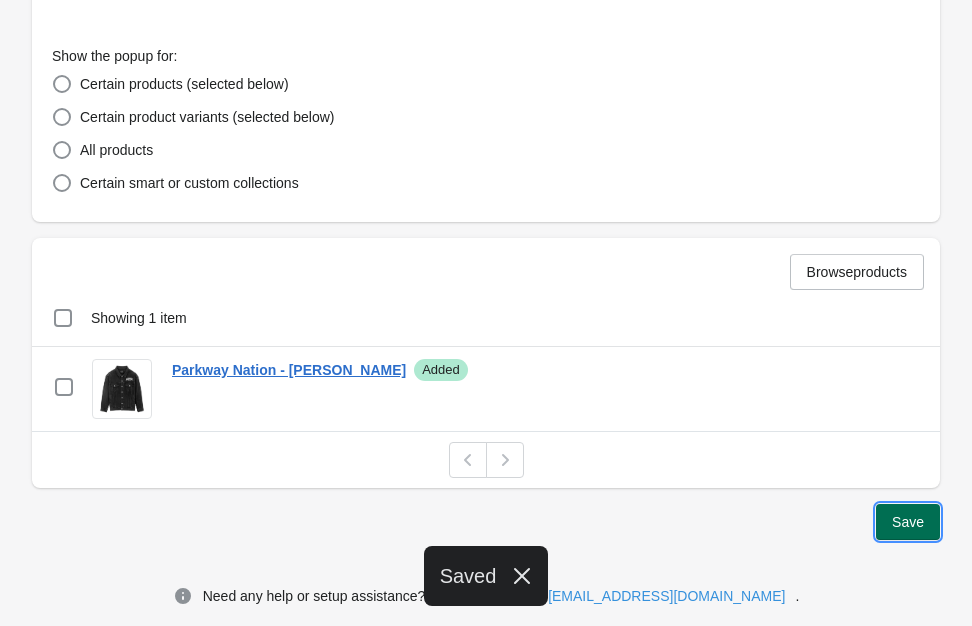 click on "Save" at bounding box center (908, 522) 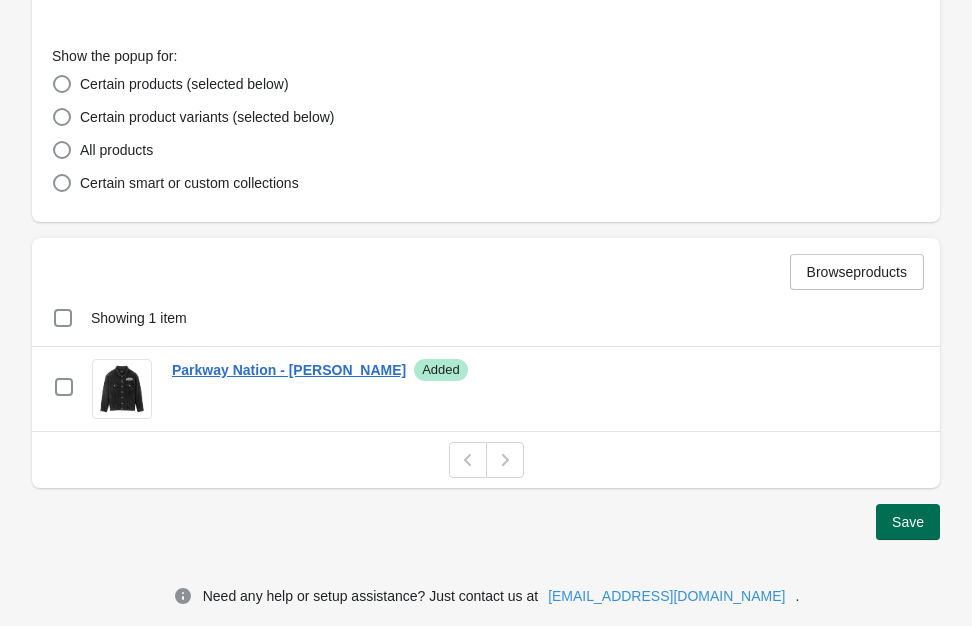 click on "Save" at bounding box center (908, 522) 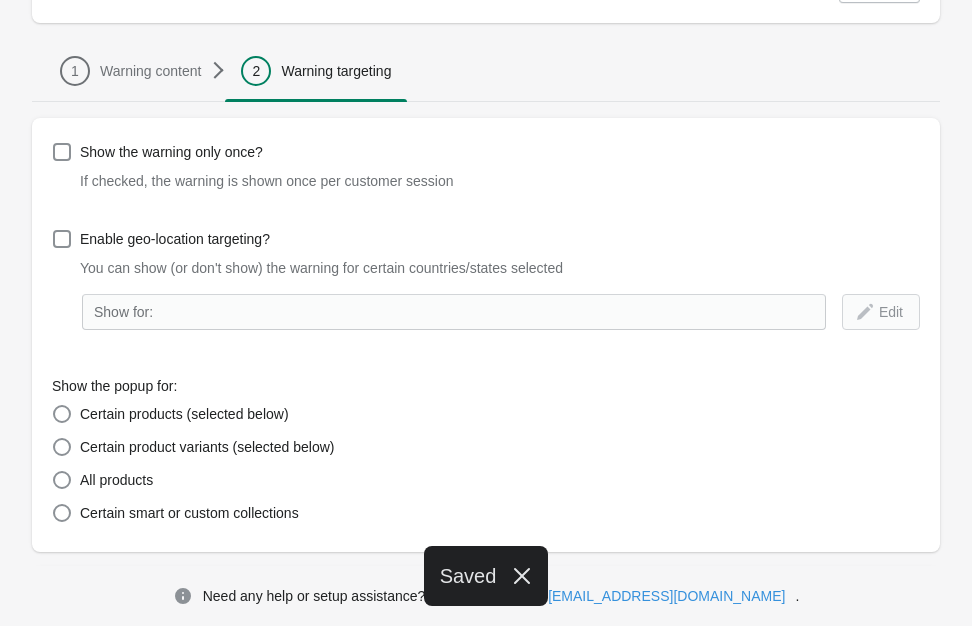 scroll, scrollTop: 0, scrollLeft: 0, axis: both 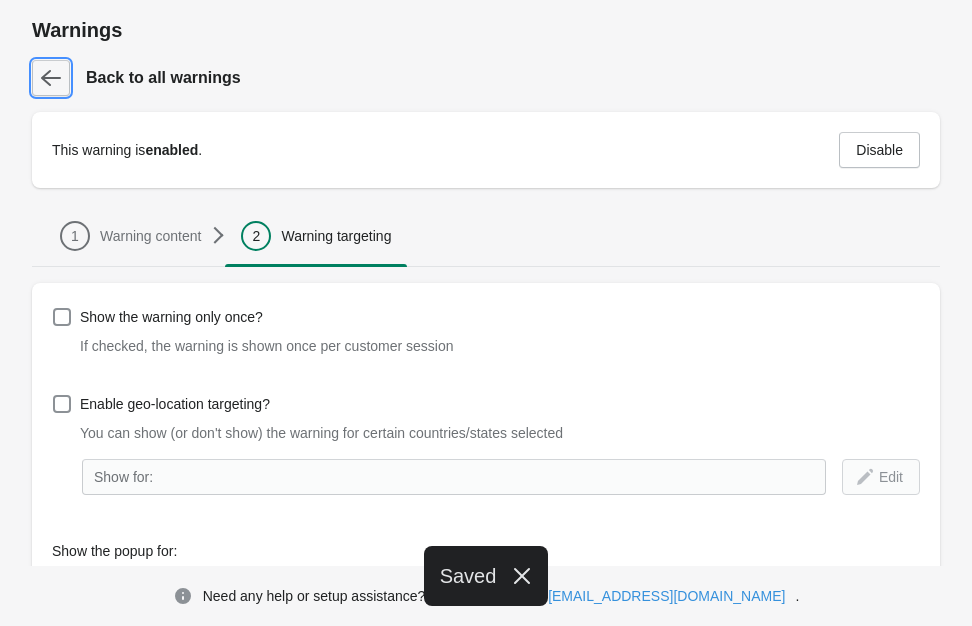 click at bounding box center [51, 78] 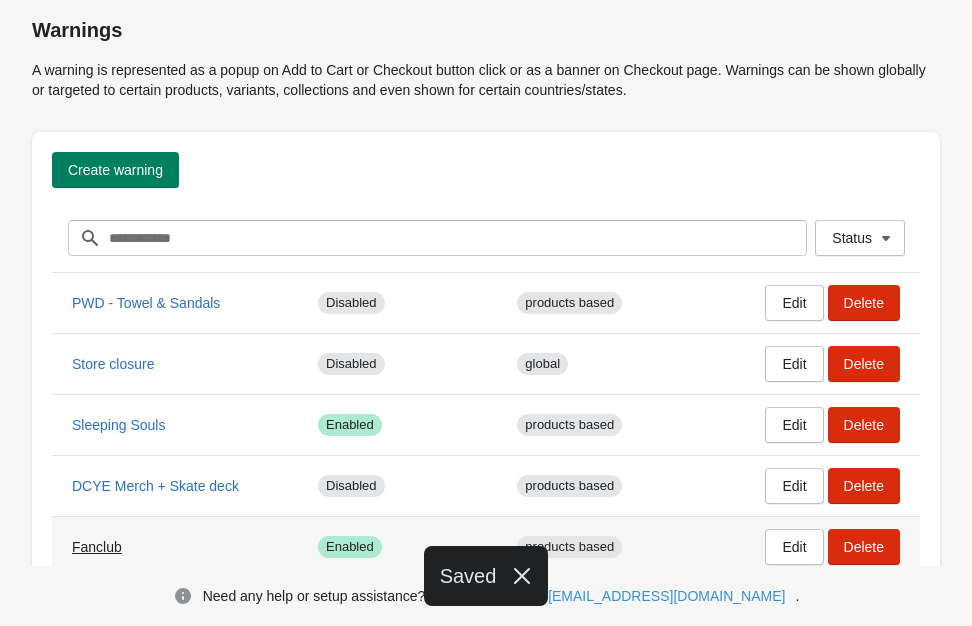 click on "Fanclub" at bounding box center [97, 547] 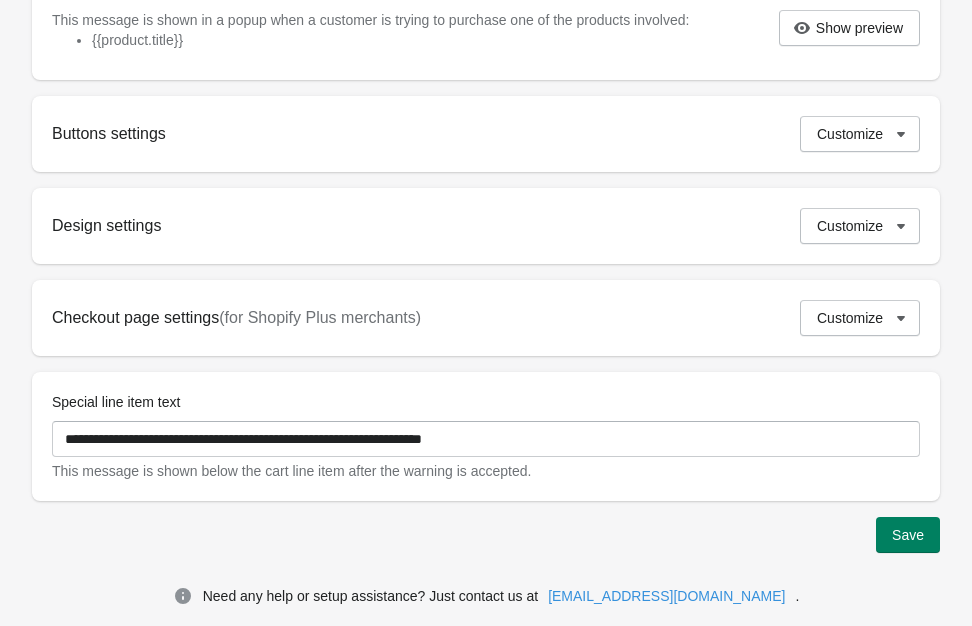 scroll, scrollTop: 713, scrollLeft: 0, axis: vertical 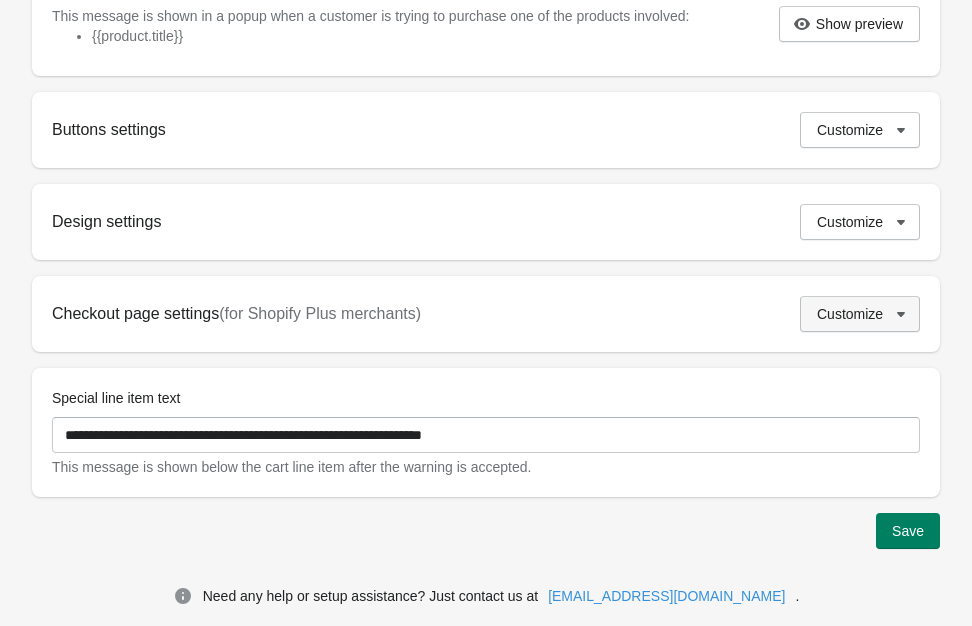 click on "Customize" at bounding box center [850, 314] 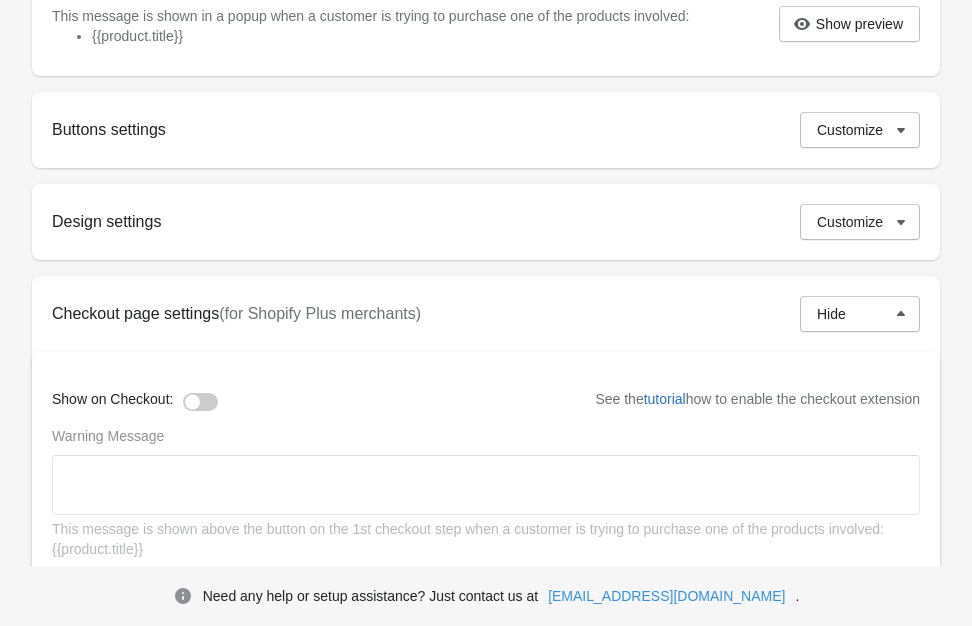 click at bounding box center (200, 402) 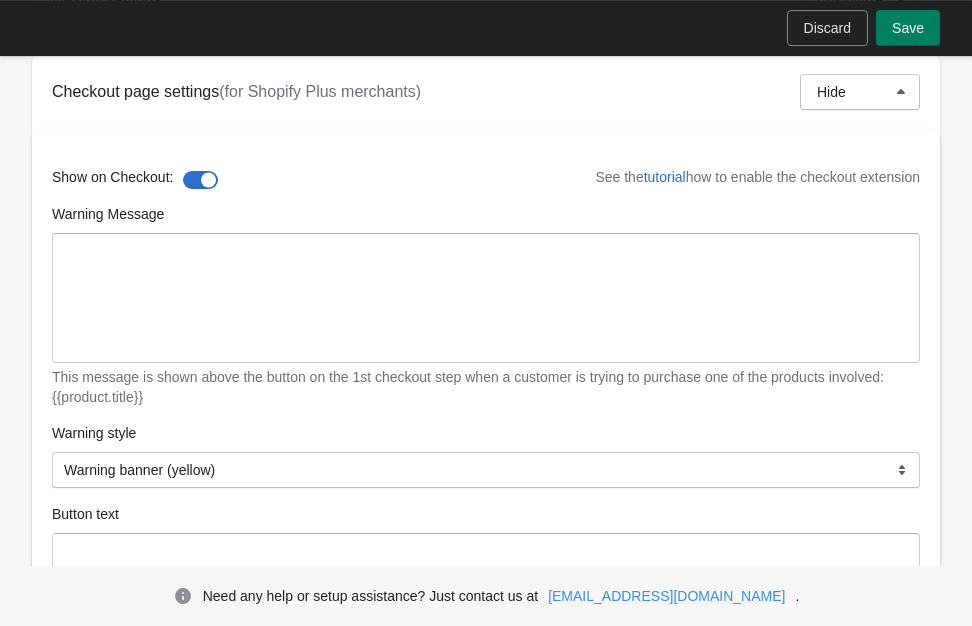 scroll, scrollTop: 930, scrollLeft: 0, axis: vertical 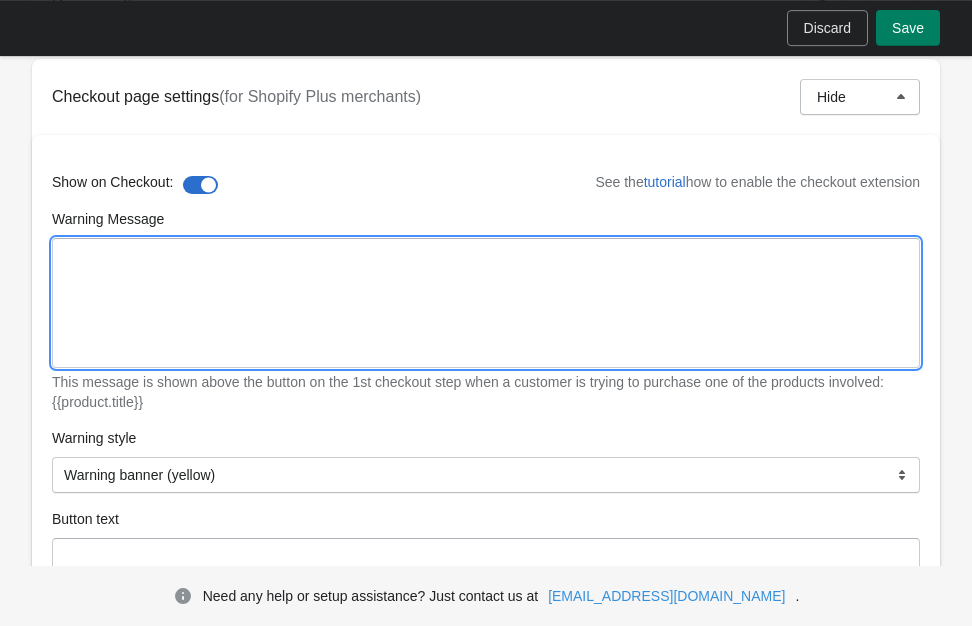 click on "Warning Message" at bounding box center (486, 303) 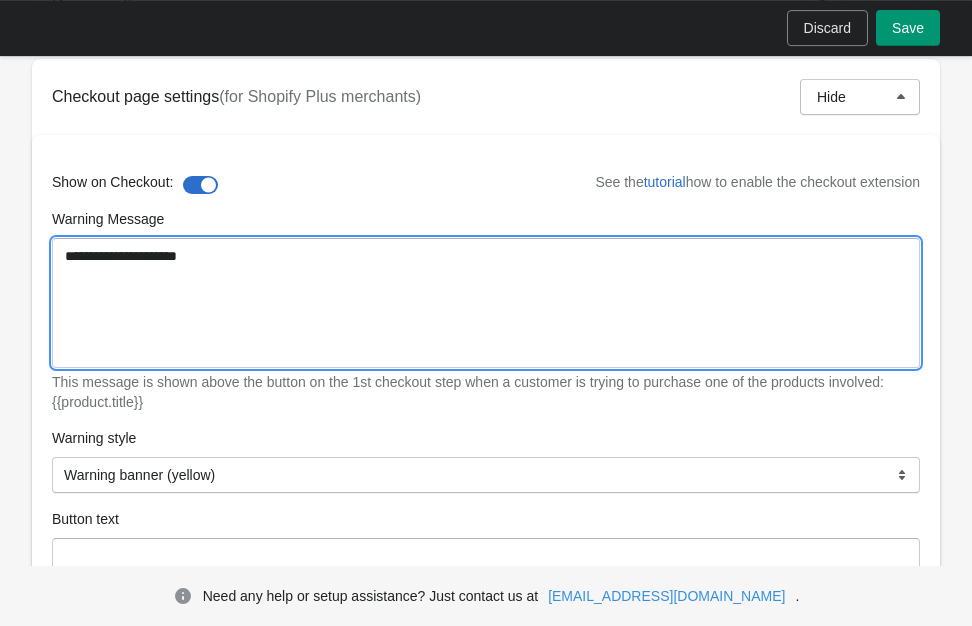 type on "**********" 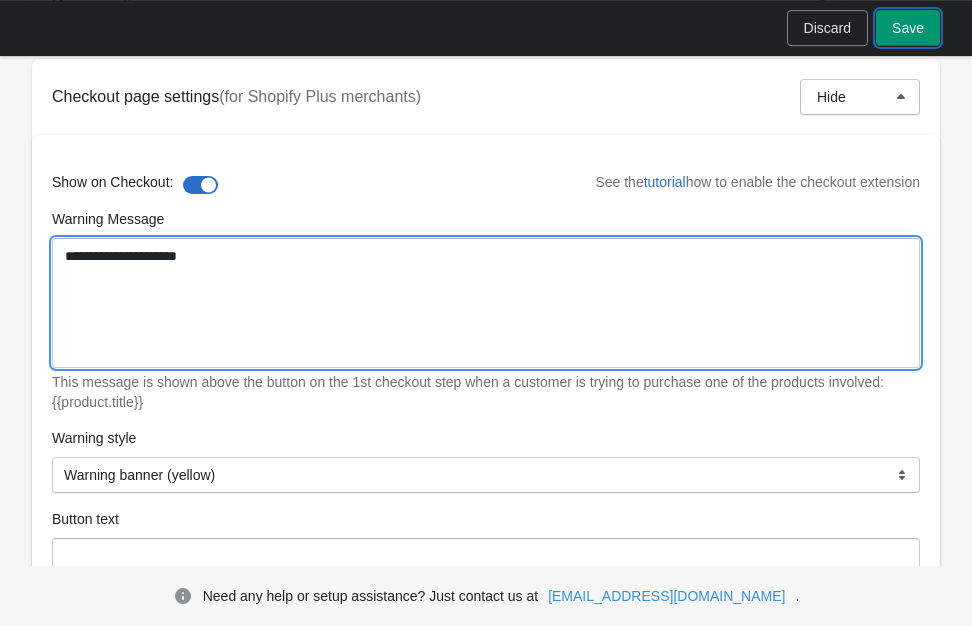 click on "Save" at bounding box center [908, 28] 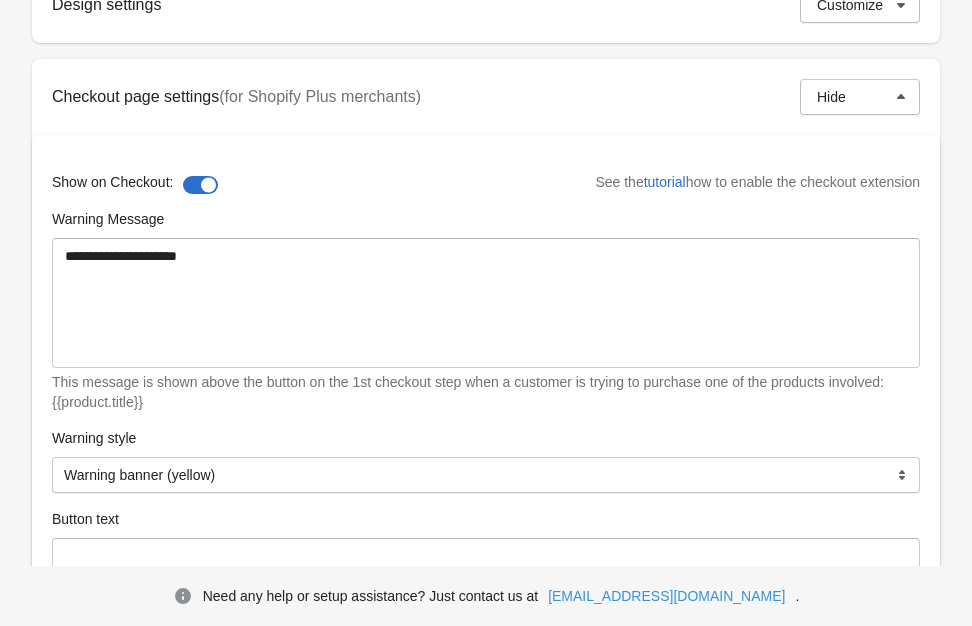 scroll, scrollTop: 1064, scrollLeft: 0, axis: vertical 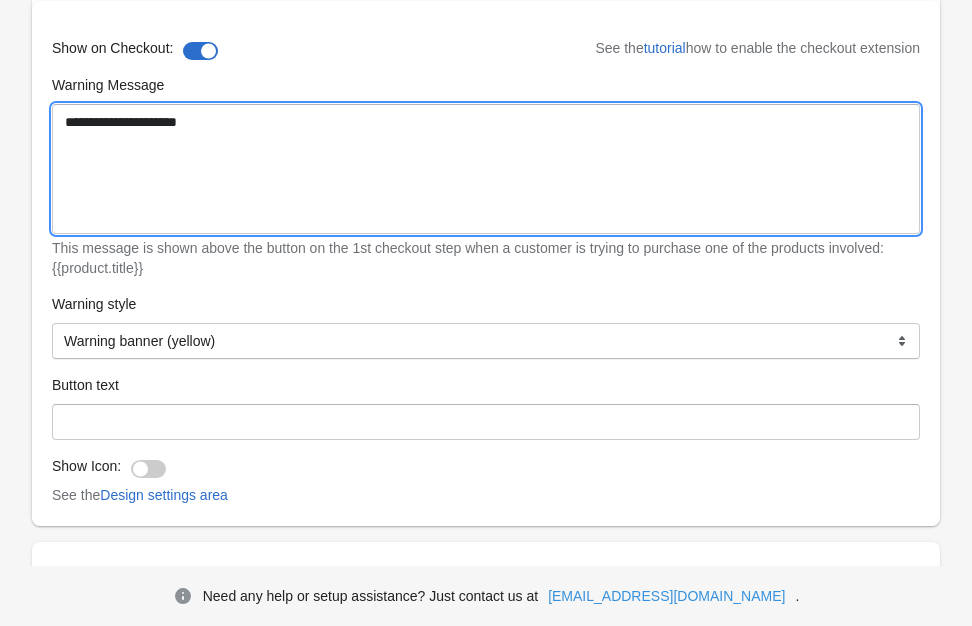 drag, startPoint x: 233, startPoint y: 127, endPoint x: 48, endPoint y: 123, distance: 185.04324 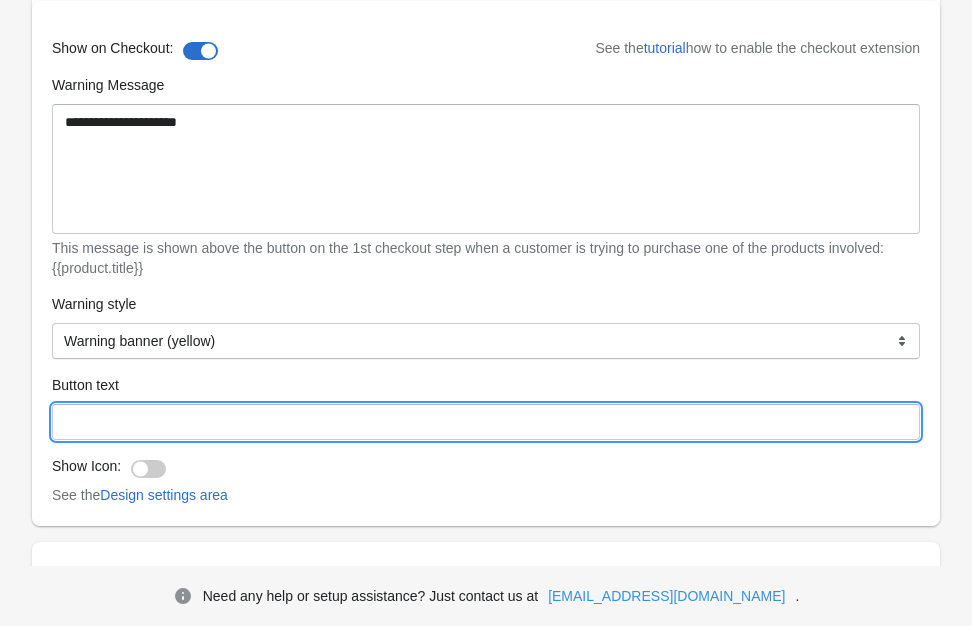 paste on "**********" 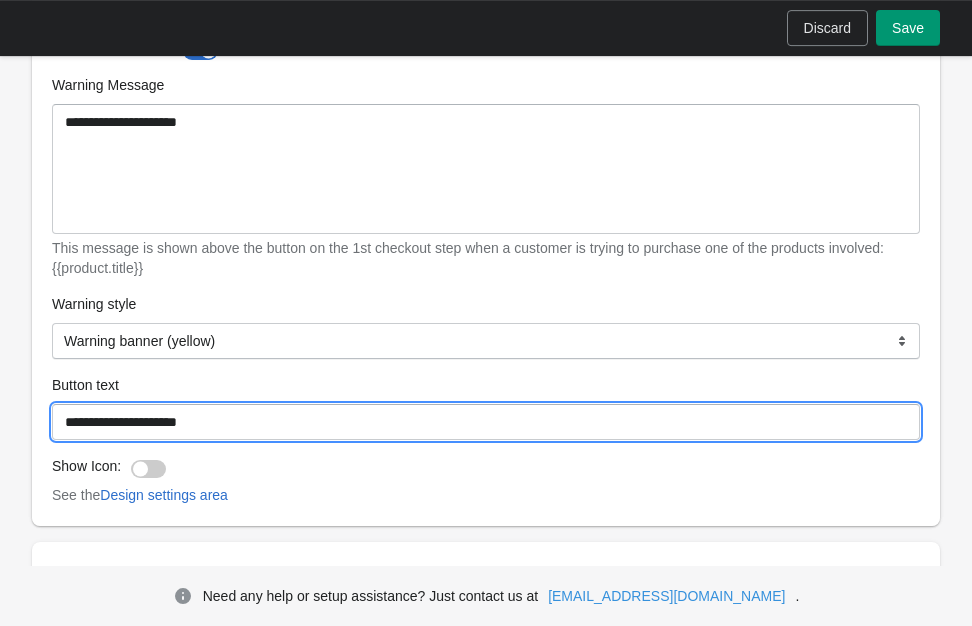 type on "**********" 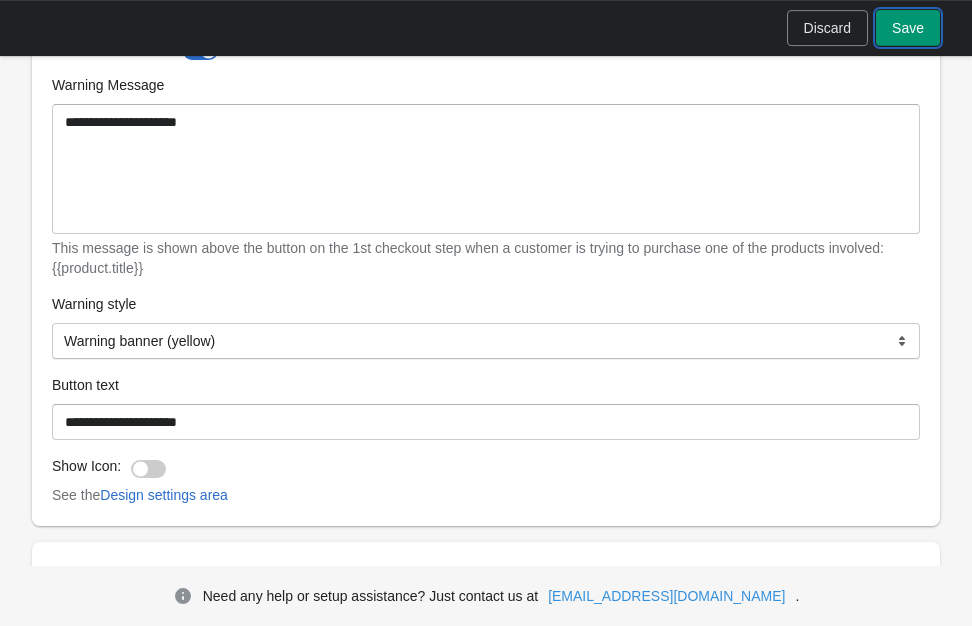 click on "Save" at bounding box center (908, 28) 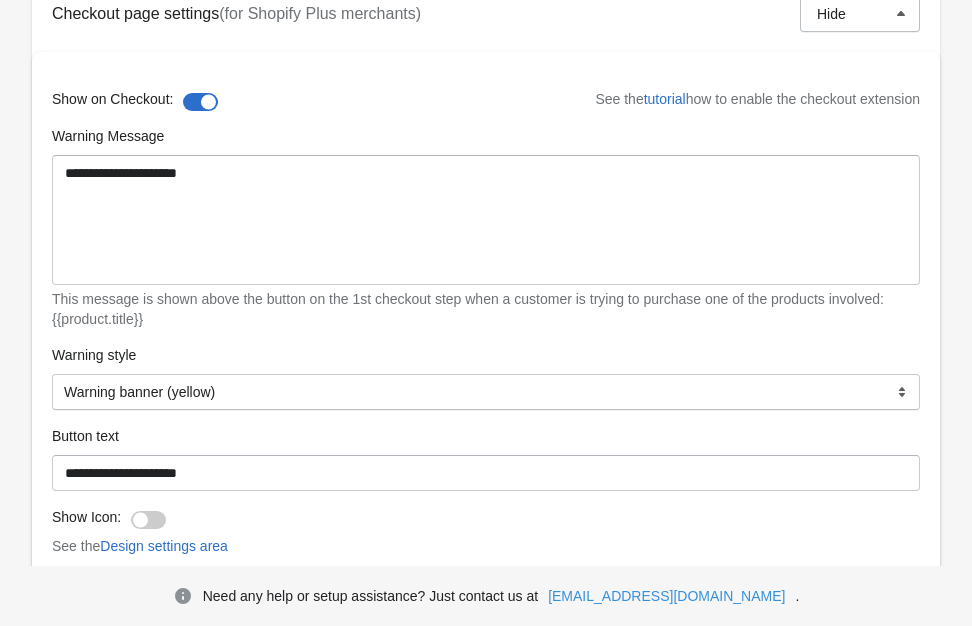 scroll, scrollTop: 1247, scrollLeft: 0, axis: vertical 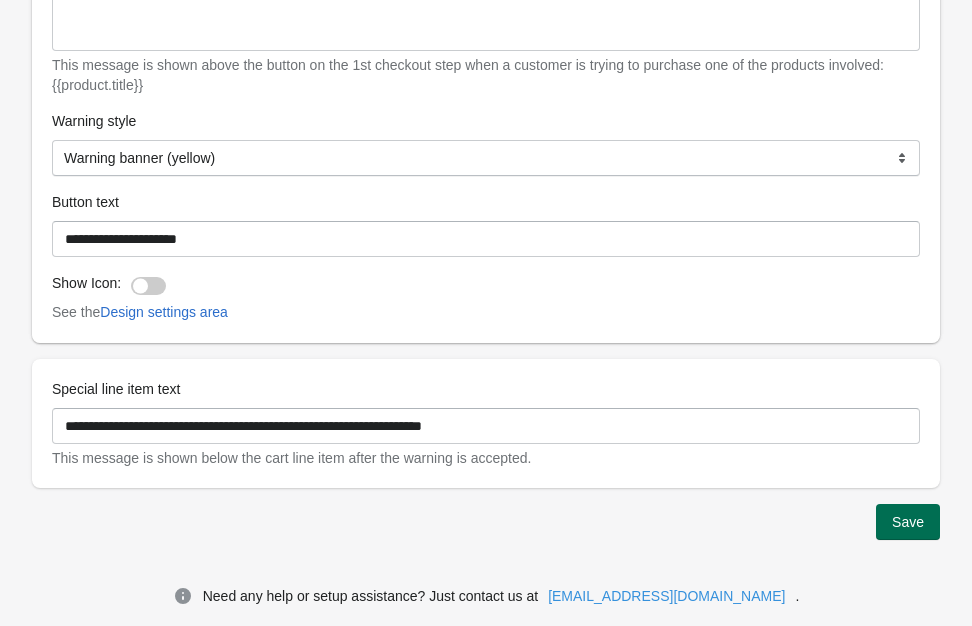 click on "Save" at bounding box center (908, 522) 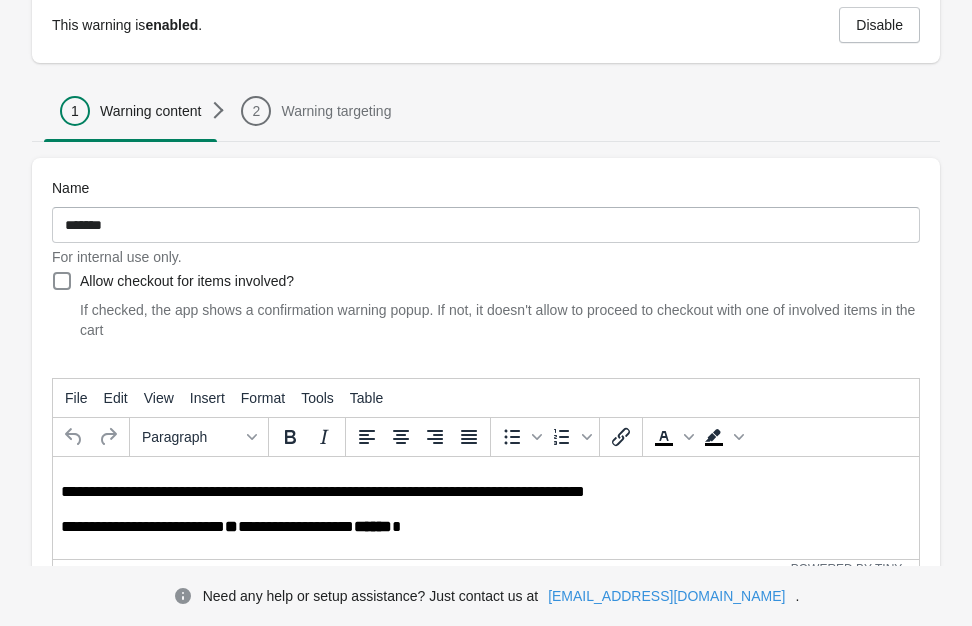 scroll, scrollTop: 0, scrollLeft: 0, axis: both 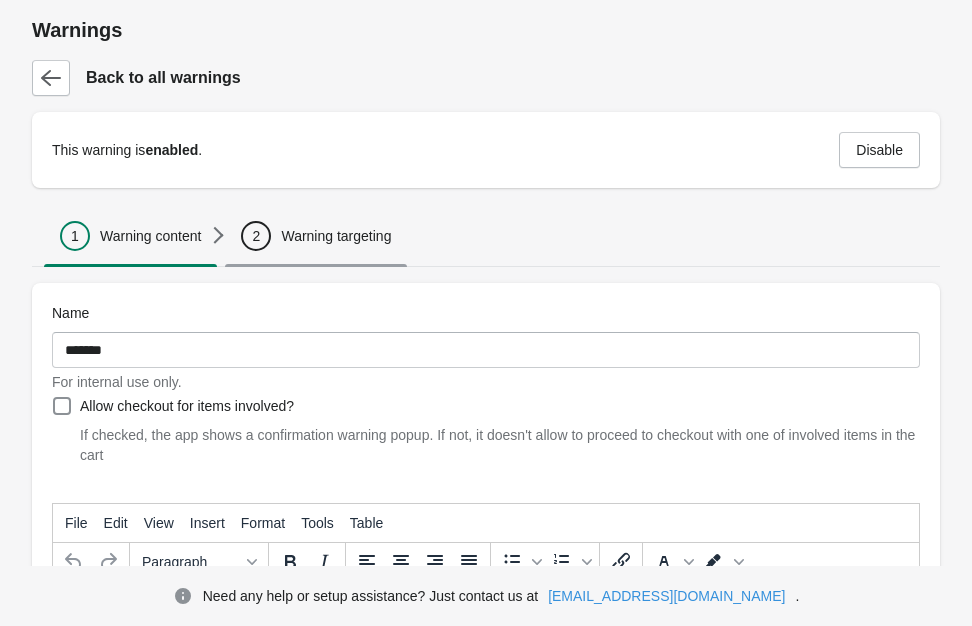 click on "2" at bounding box center [256, 236] 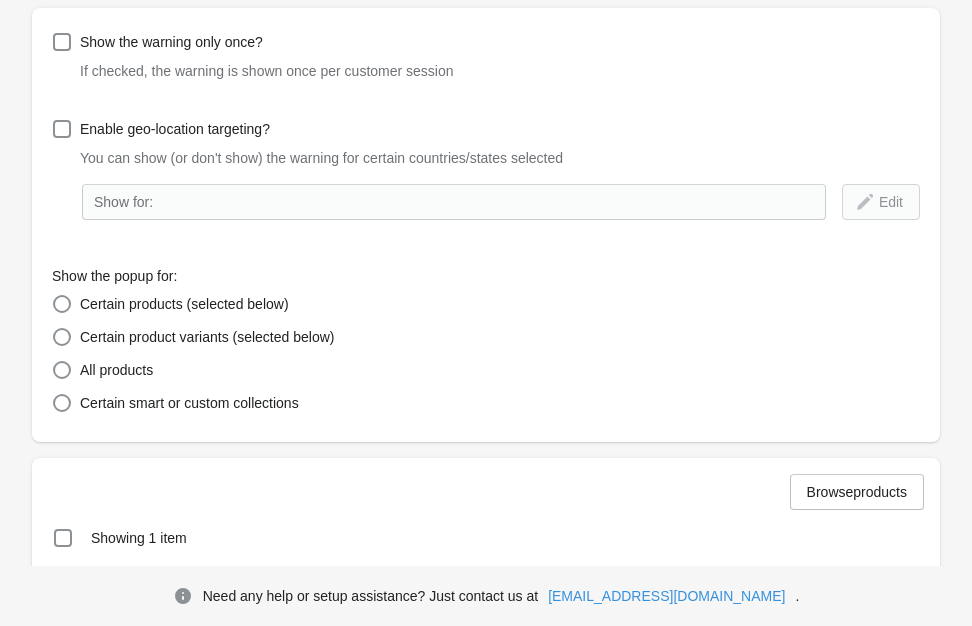 scroll, scrollTop: 0, scrollLeft: 0, axis: both 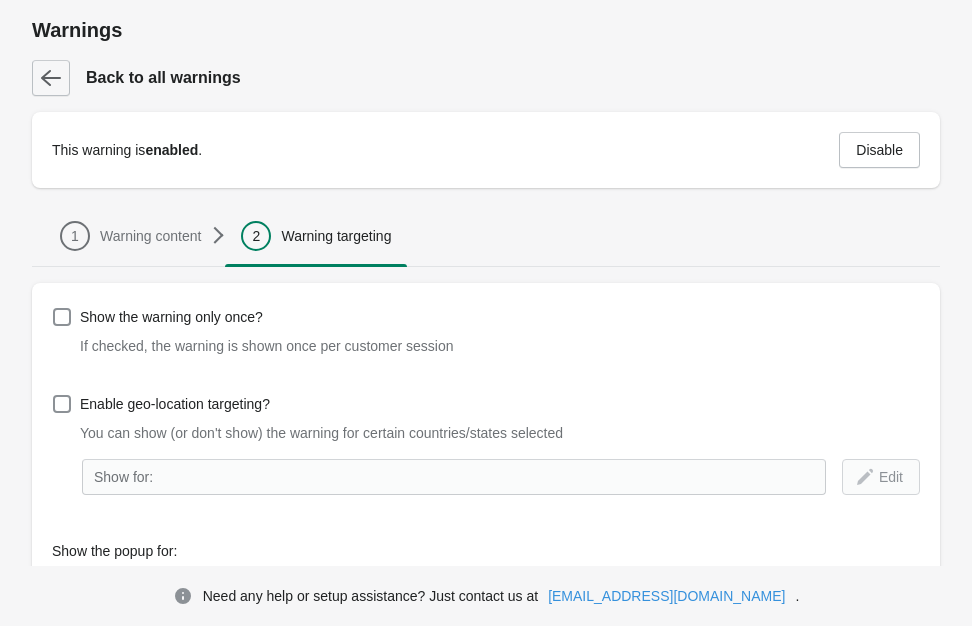 click 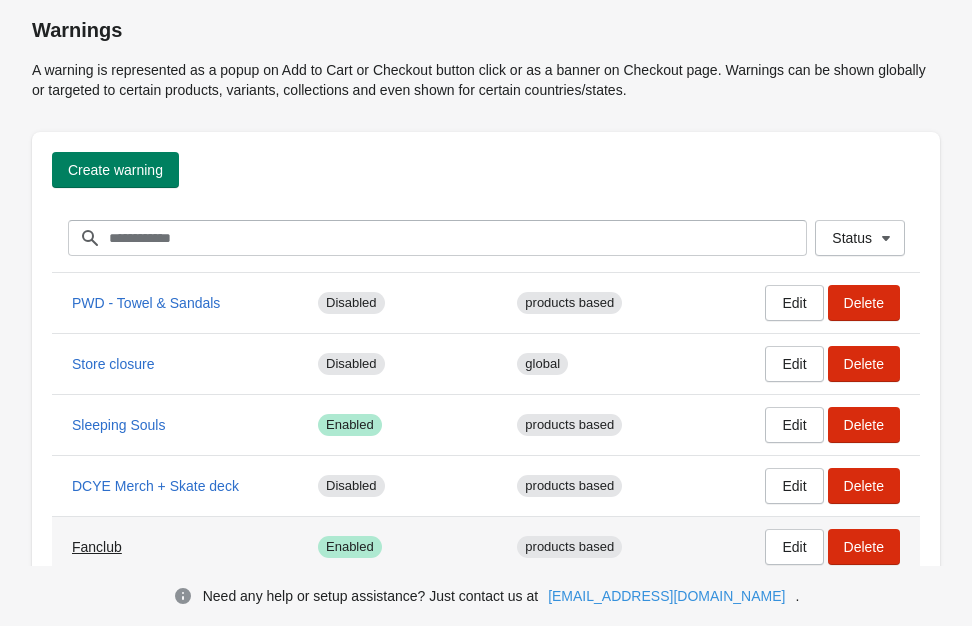 click on "Fanclub" at bounding box center (97, 547) 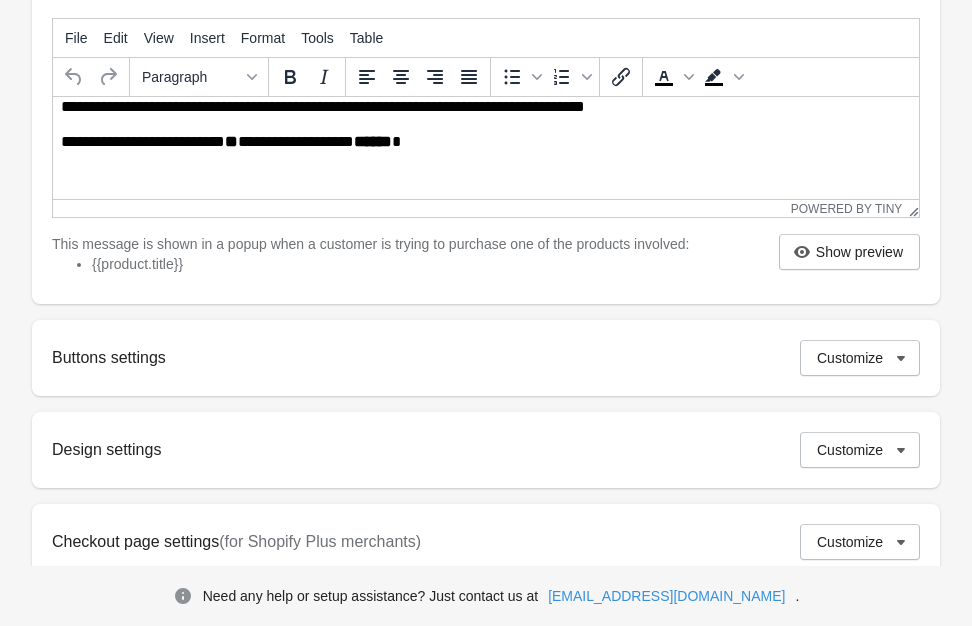 scroll, scrollTop: 649, scrollLeft: 0, axis: vertical 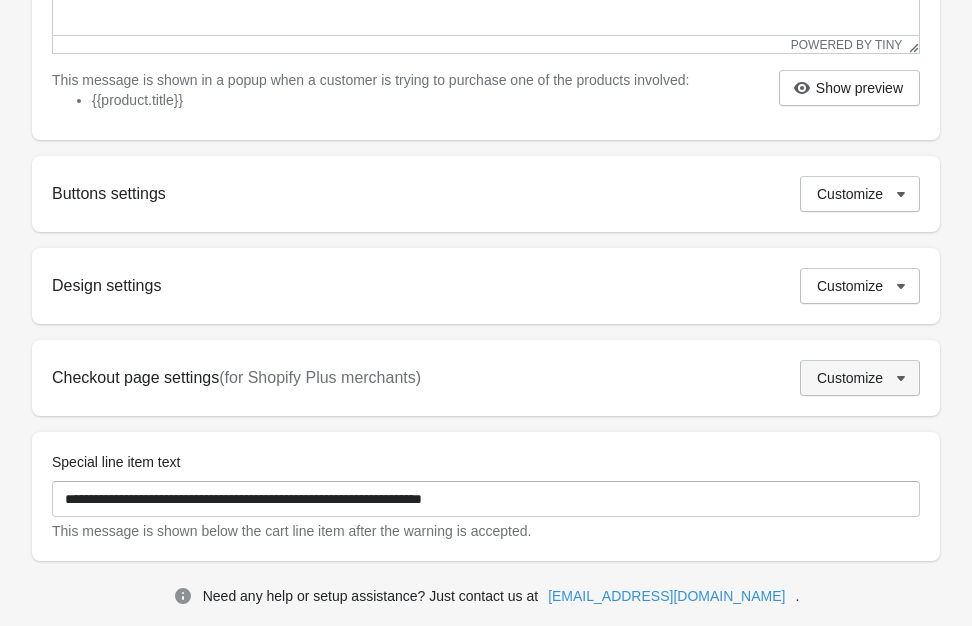 click on "Customize" at bounding box center [860, 378] 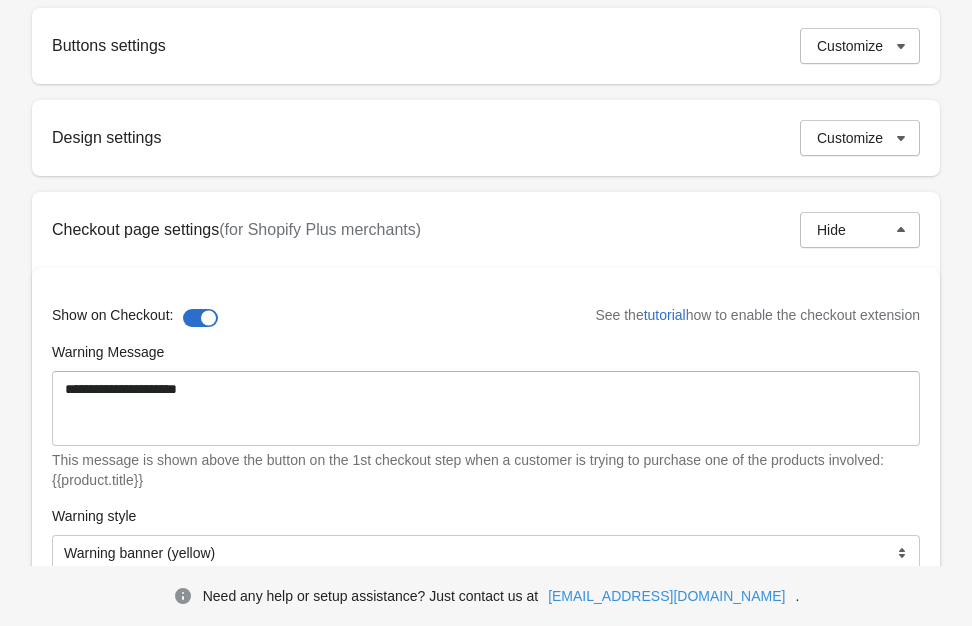 scroll, scrollTop: 801, scrollLeft: 0, axis: vertical 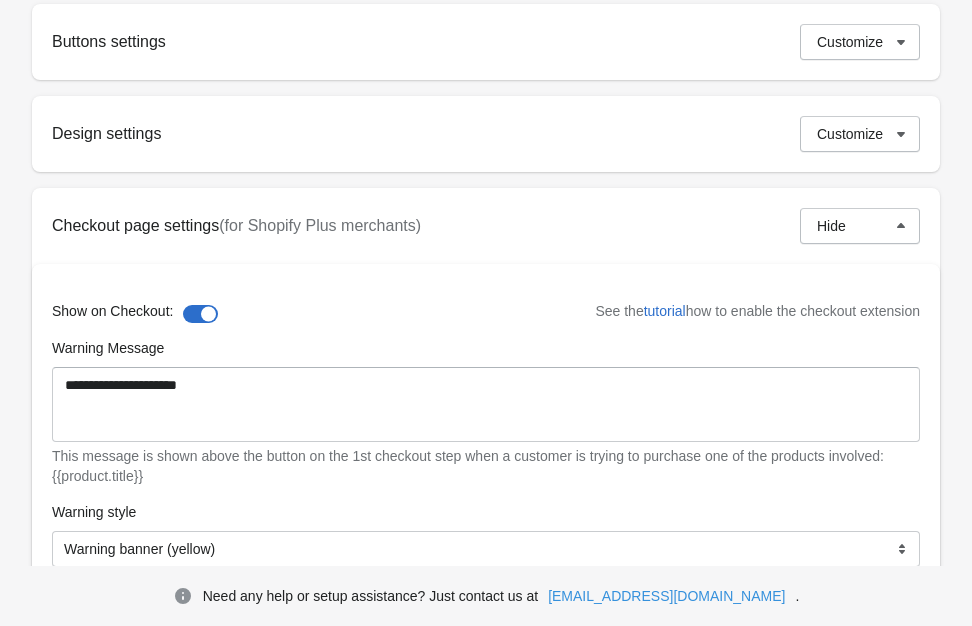 click at bounding box center [200, 314] 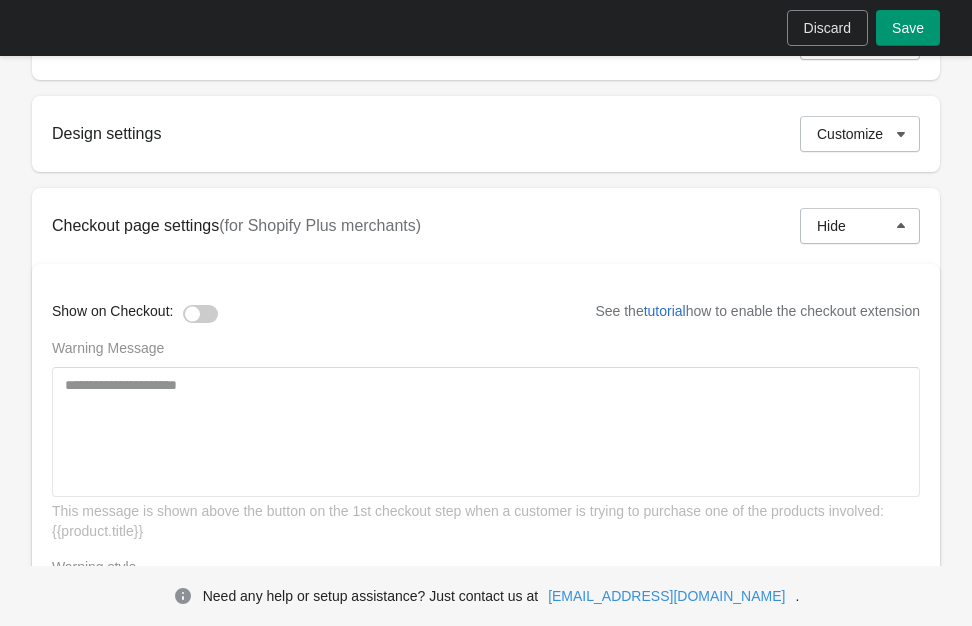 click on "Save" at bounding box center [908, 28] 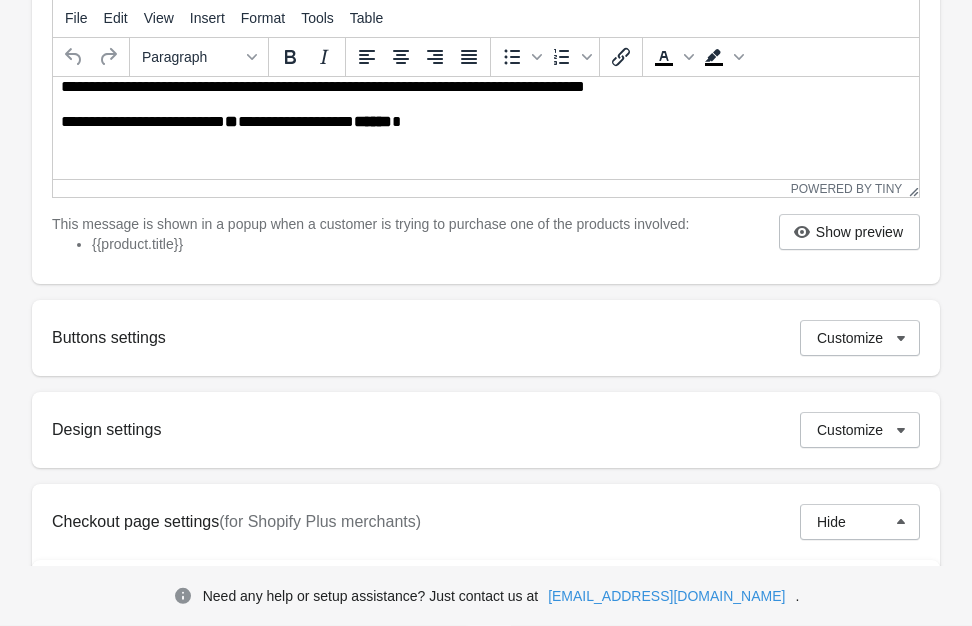 scroll, scrollTop: 0, scrollLeft: 0, axis: both 